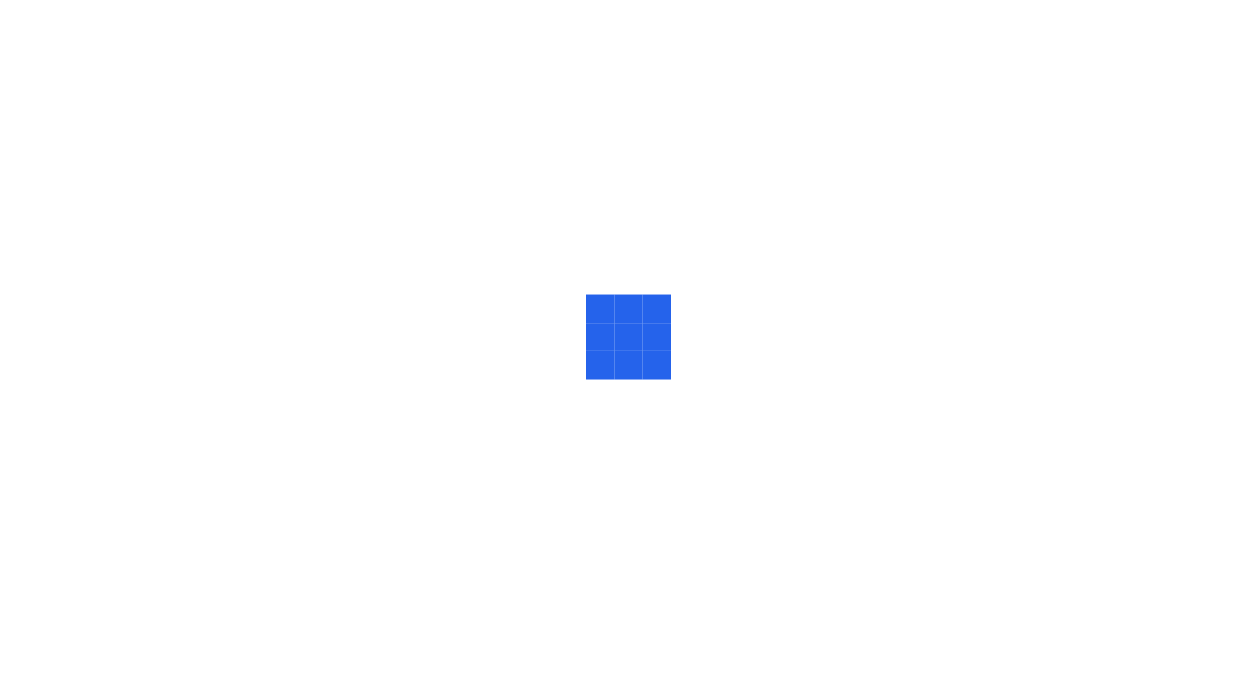 scroll, scrollTop: 0, scrollLeft: 0, axis: both 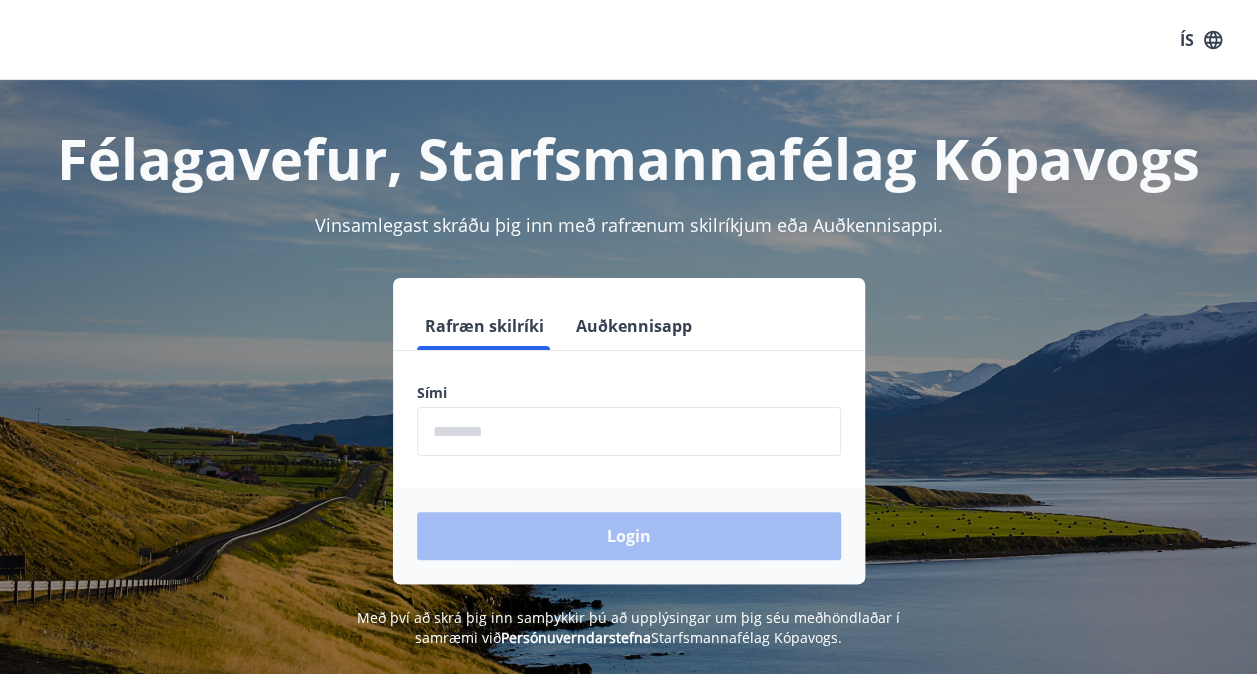 click at bounding box center (629, 431) 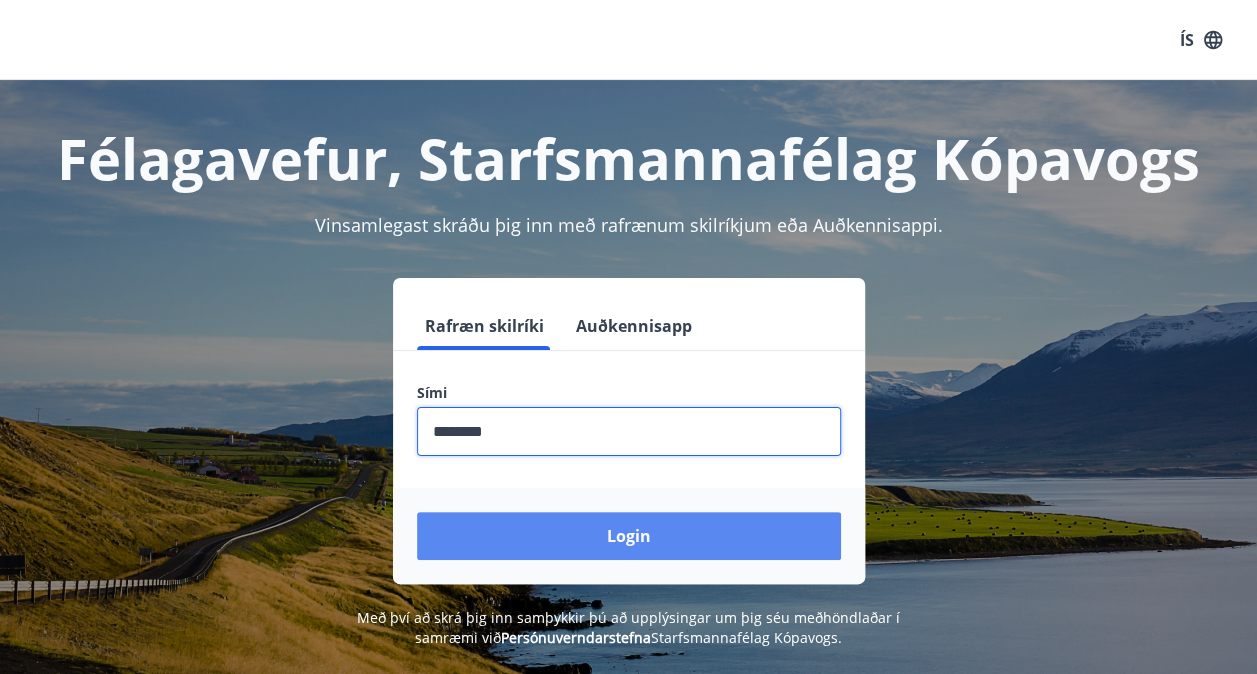 click on "Login" at bounding box center [629, 536] 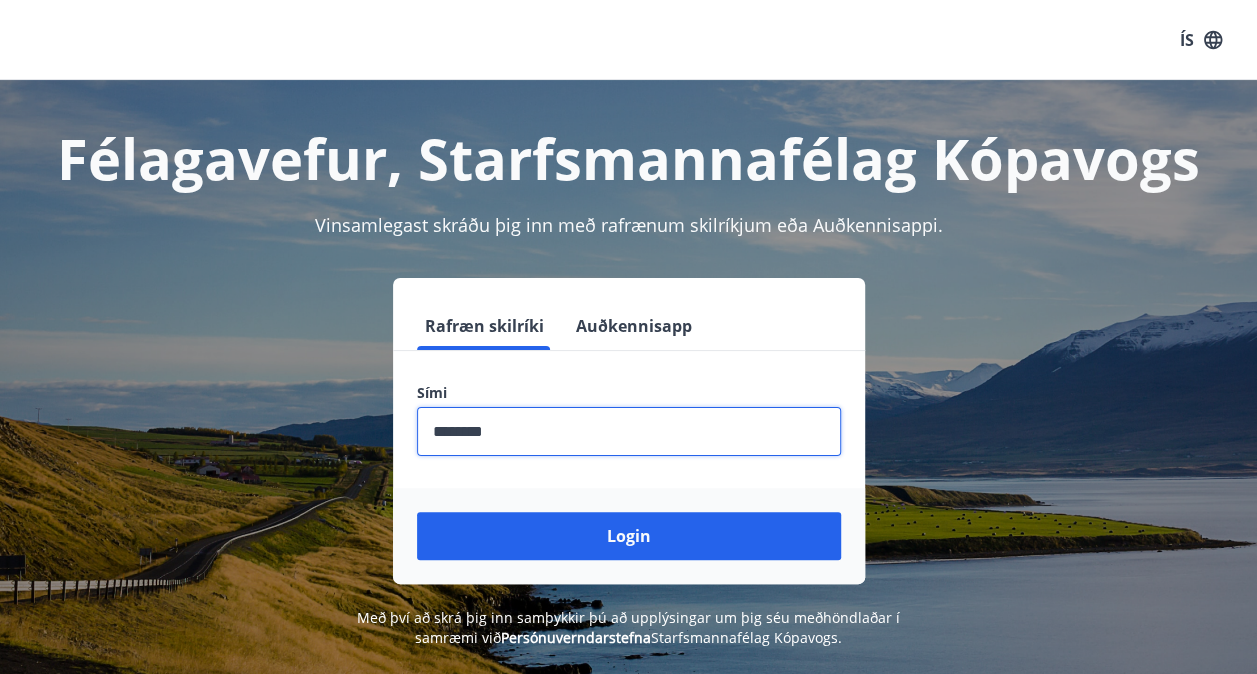 drag, startPoint x: 530, startPoint y: 431, endPoint x: 331, endPoint y: 451, distance: 200.0025 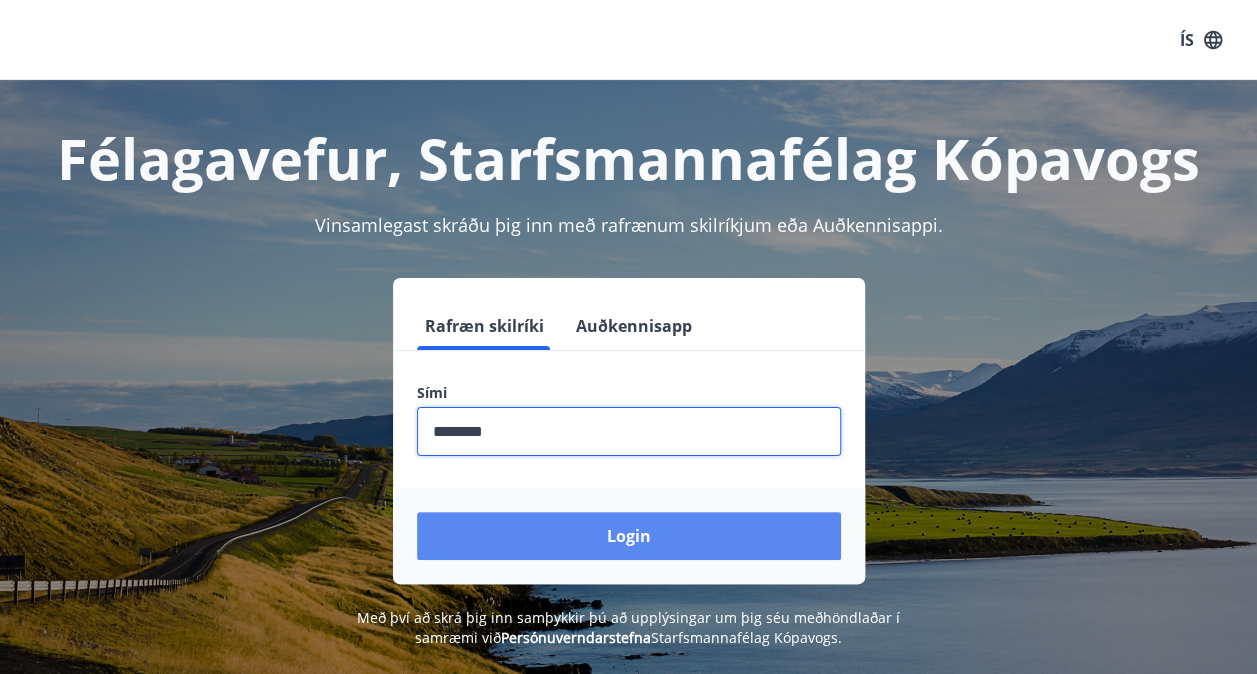 type on "********" 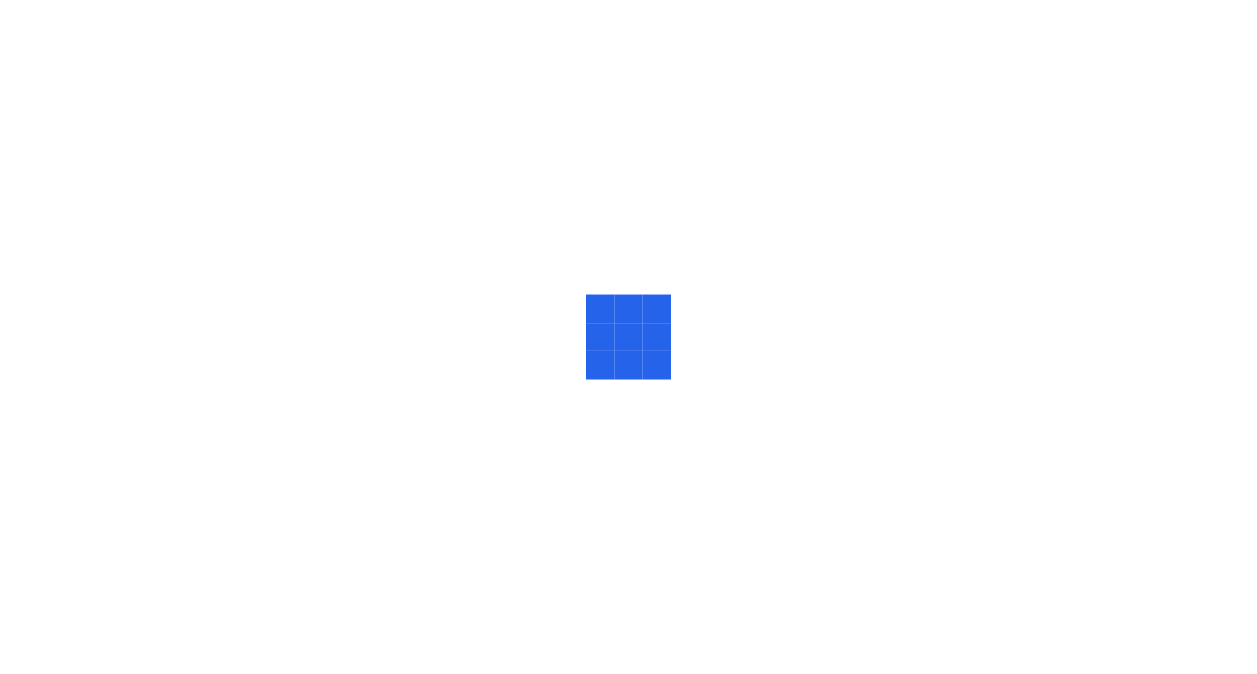 scroll, scrollTop: 0, scrollLeft: 0, axis: both 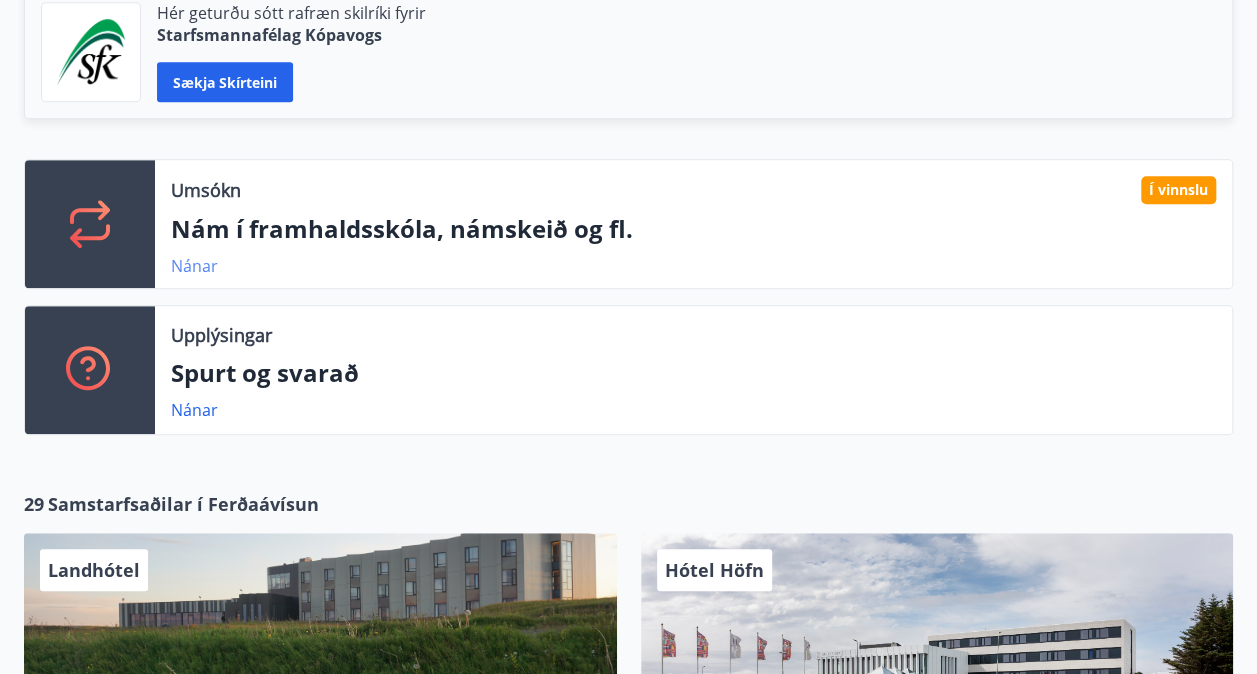 click on "Nánar" at bounding box center (194, 266) 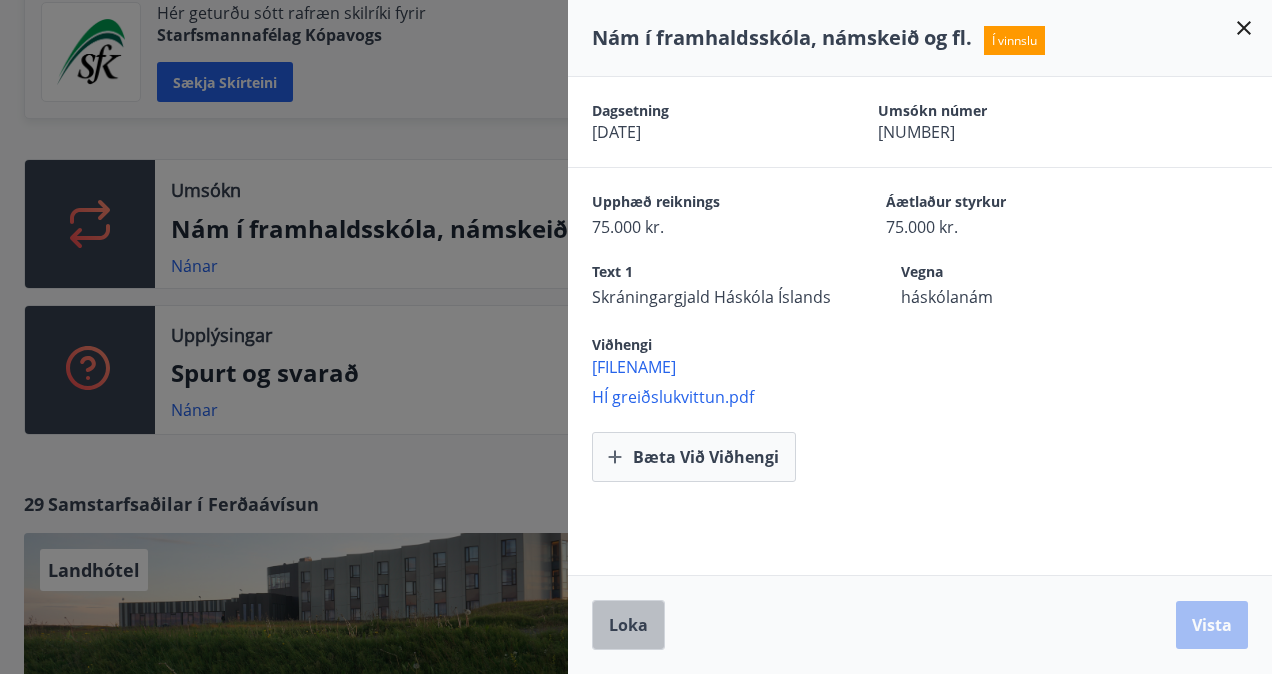 click on "Loka" at bounding box center [628, 625] 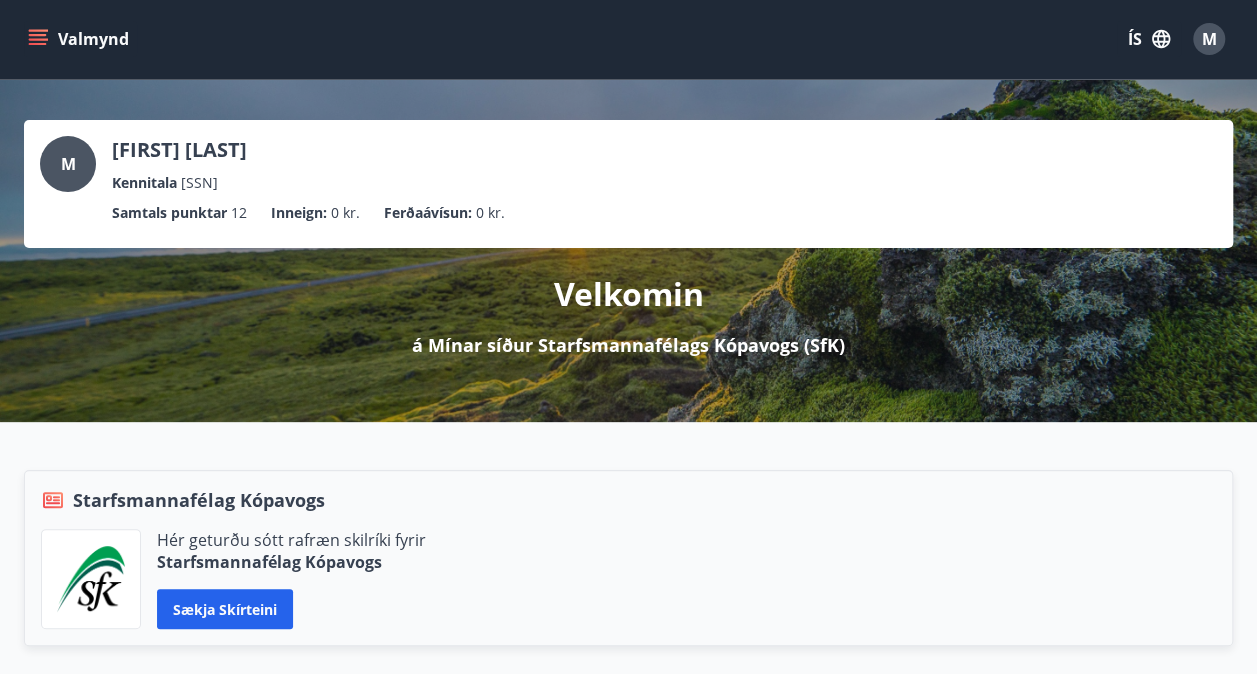 scroll, scrollTop: 0, scrollLeft: 0, axis: both 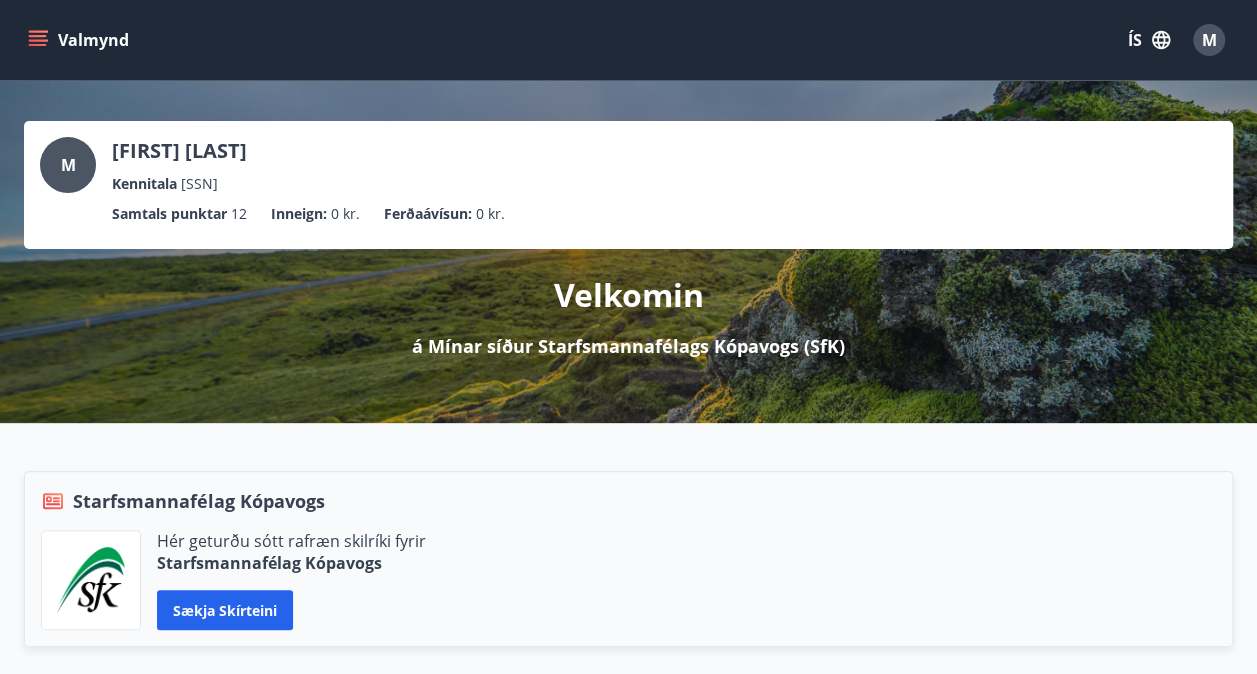 click 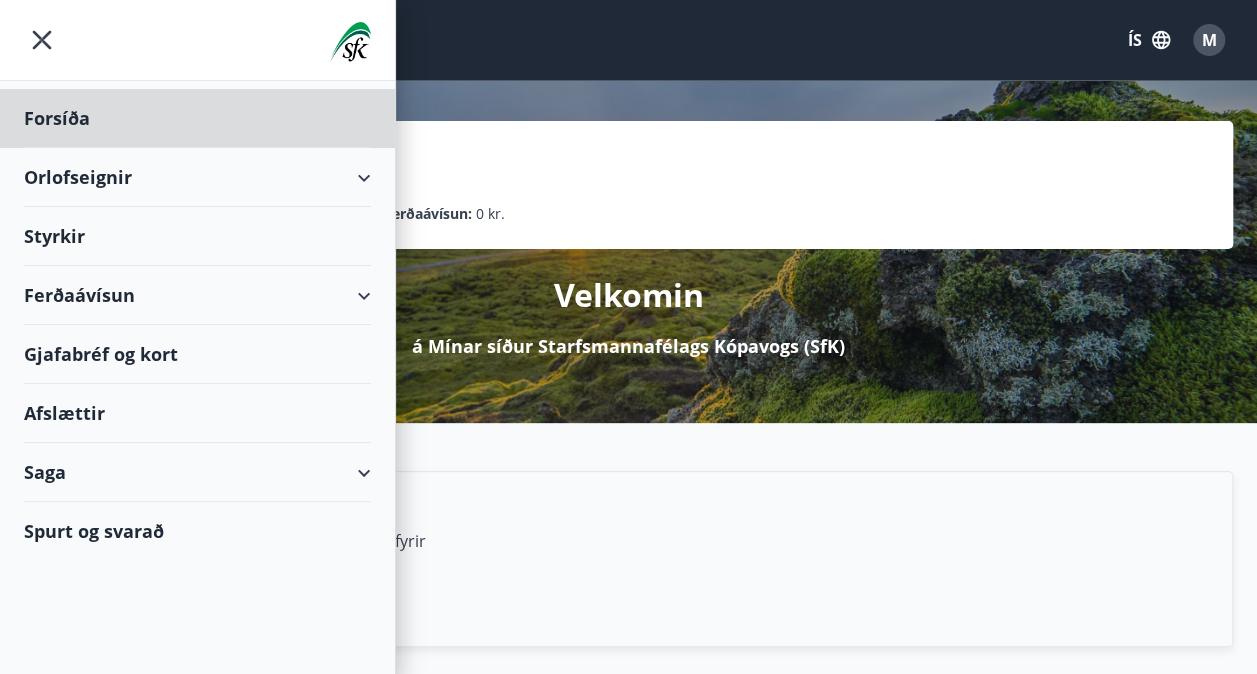 click on "Styrkir" at bounding box center [197, 118] 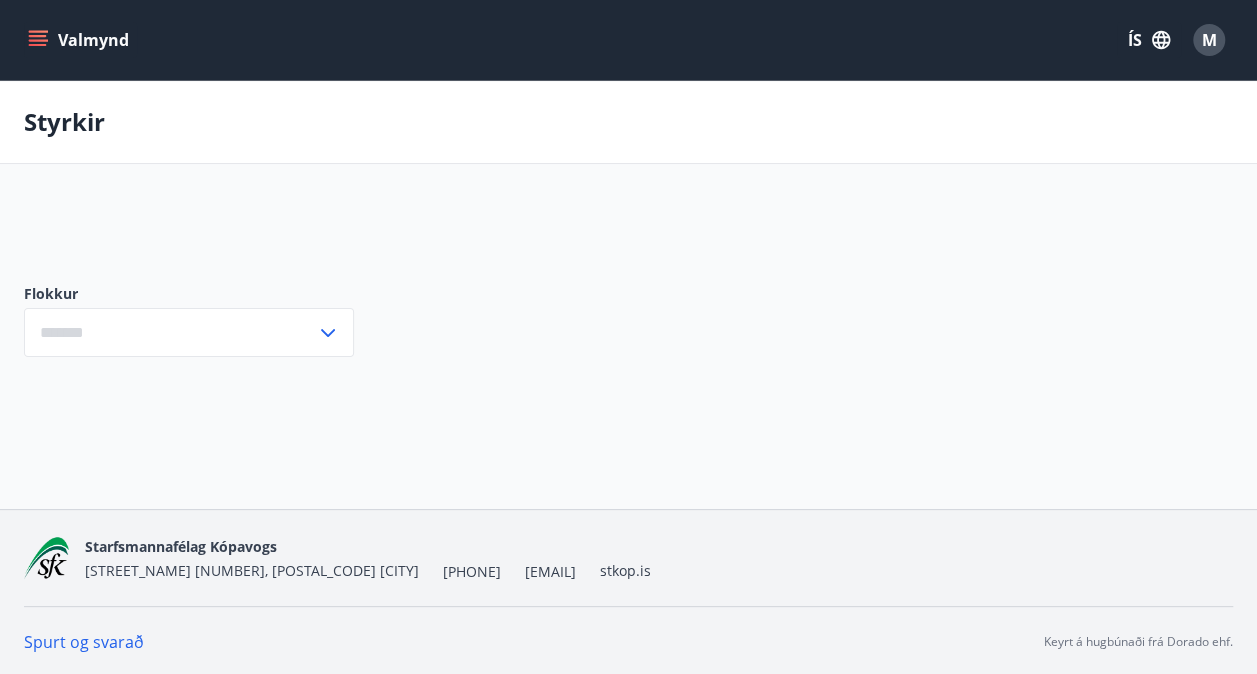 type on "***" 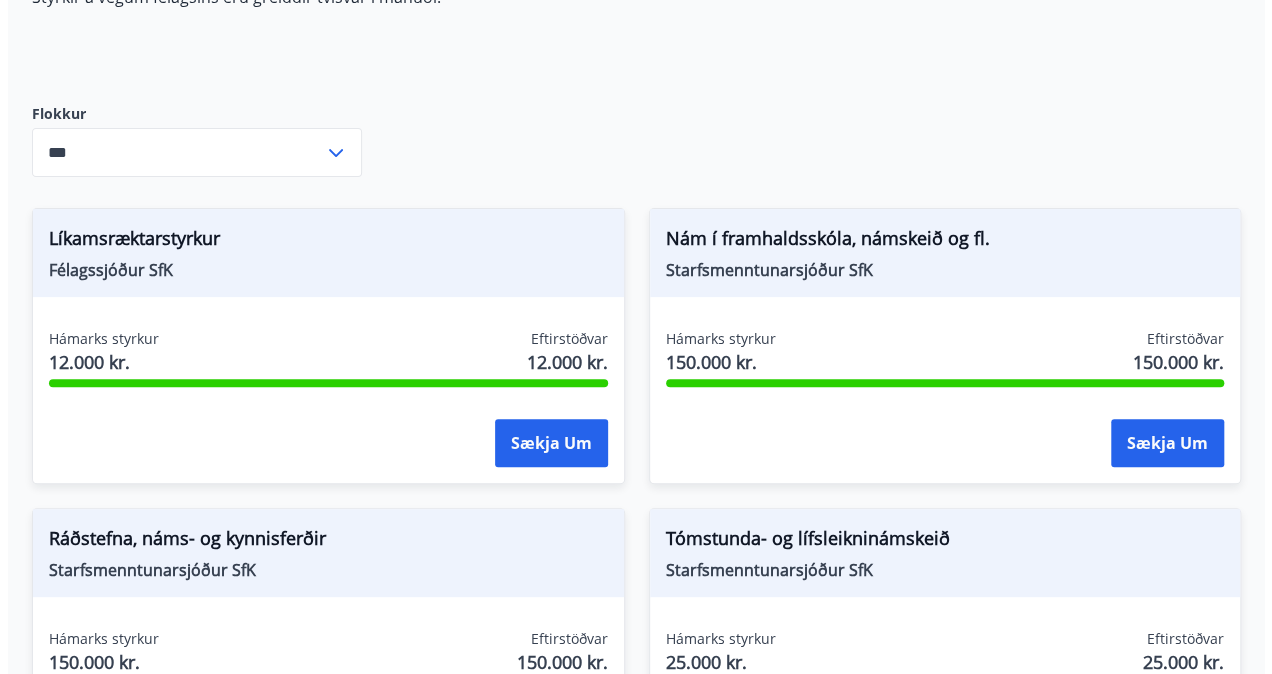 scroll, scrollTop: 295, scrollLeft: 0, axis: vertical 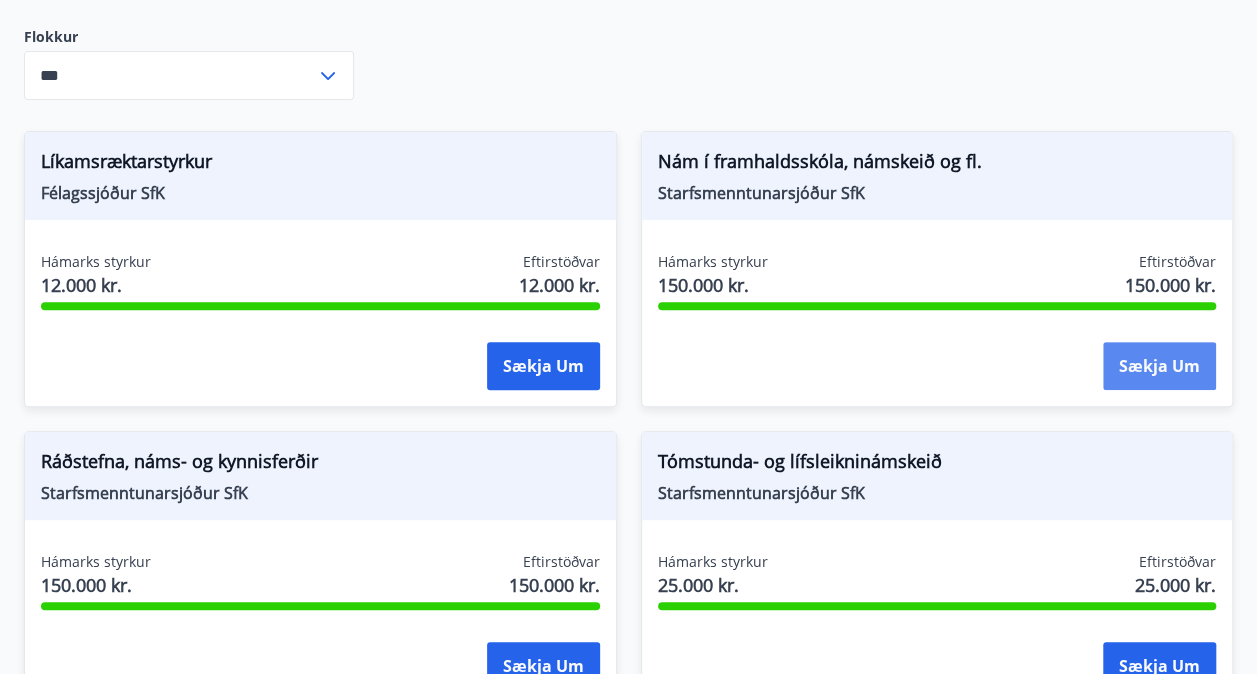 click on "Sækja um" at bounding box center [1159, 366] 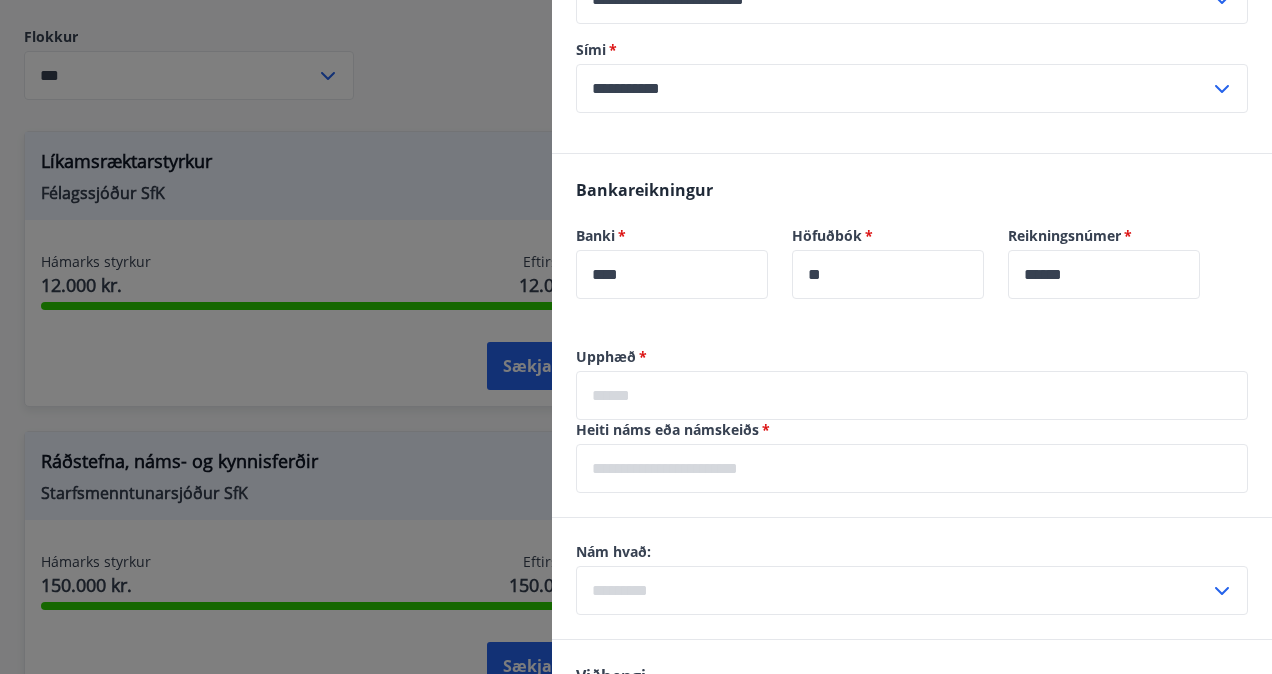 scroll, scrollTop: 931, scrollLeft: 0, axis: vertical 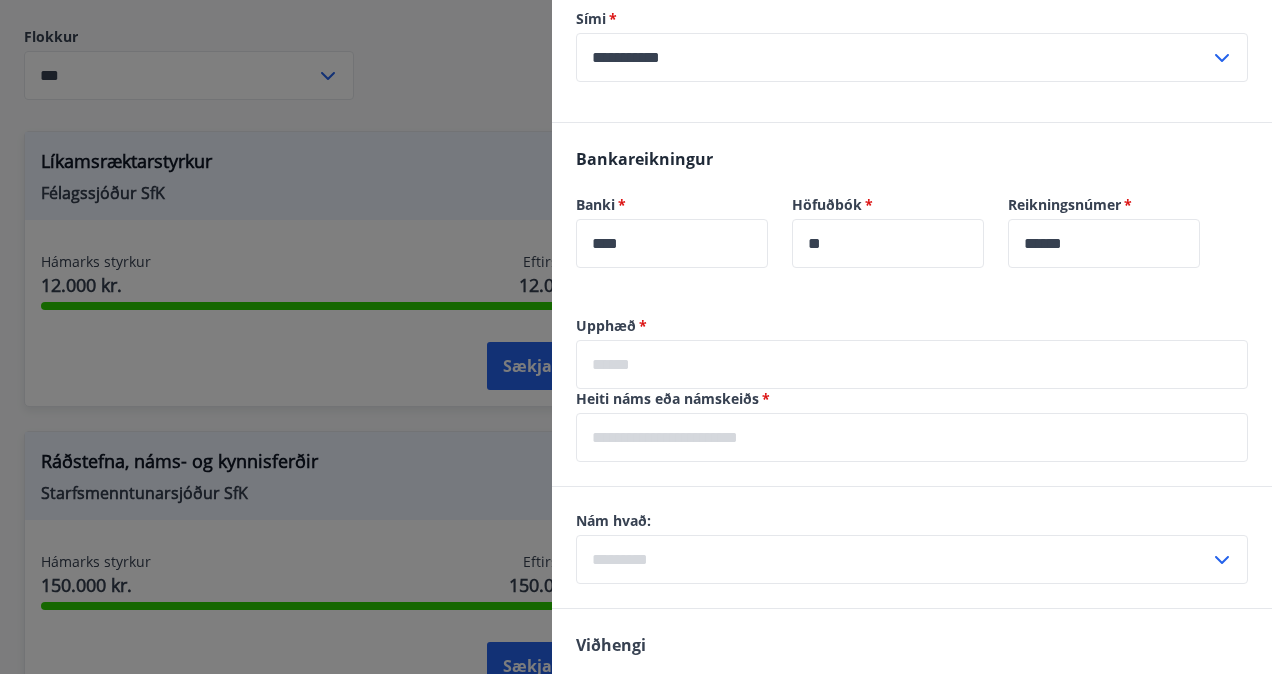 click at bounding box center (912, 364) 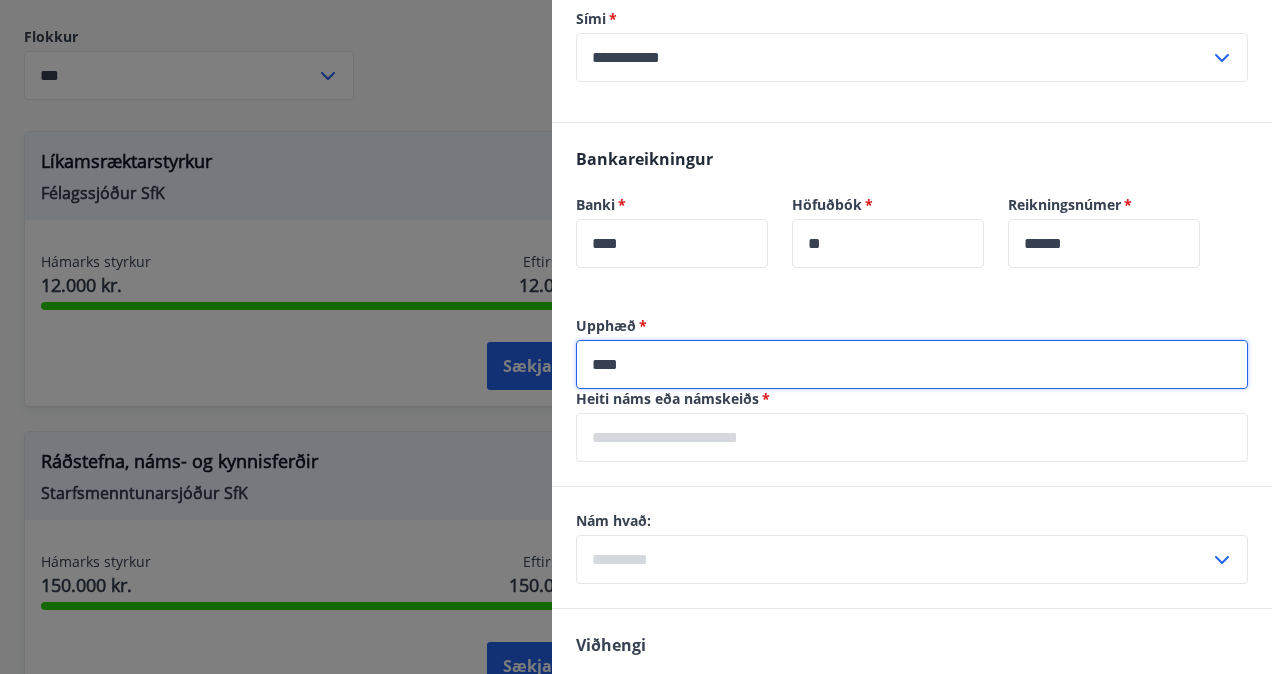 type on "****" 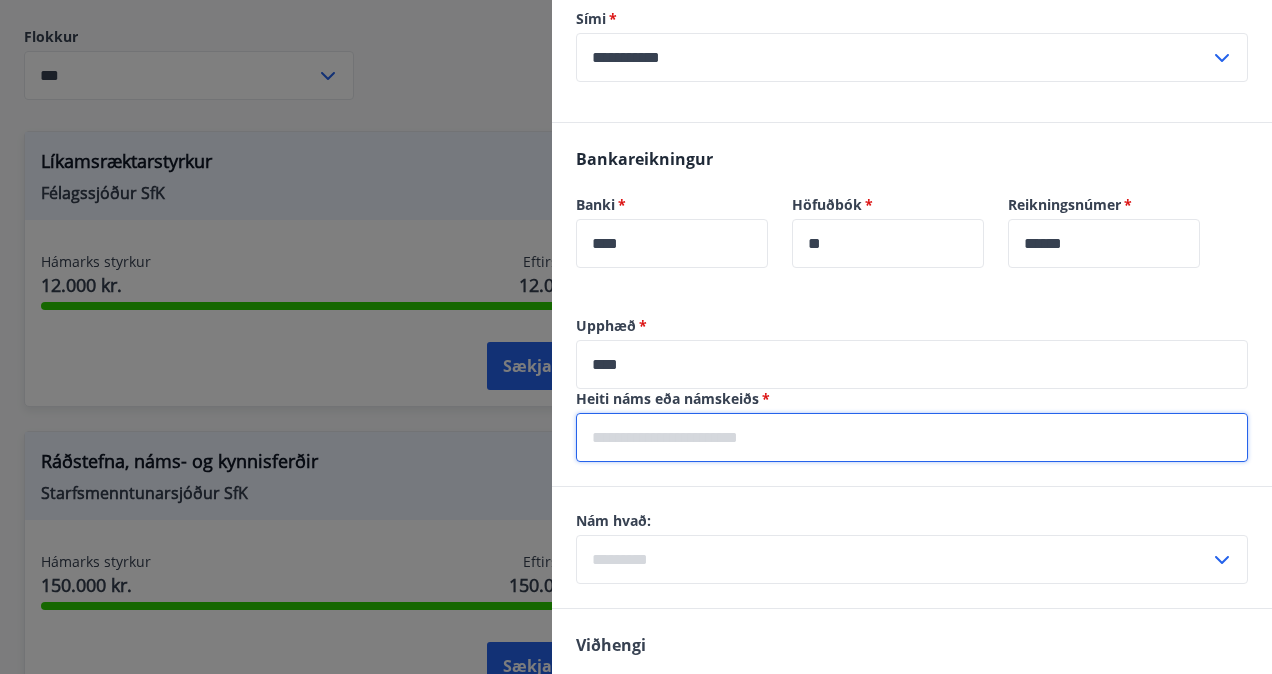 click at bounding box center (912, 437) 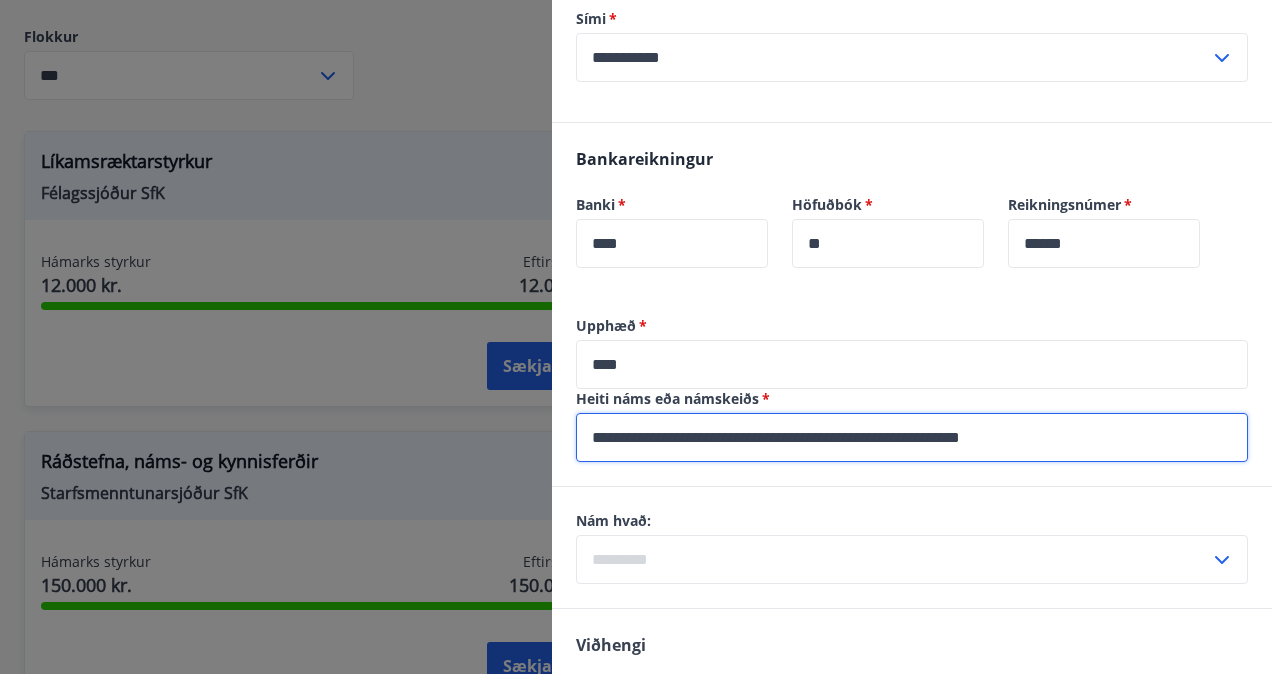 type on "**********" 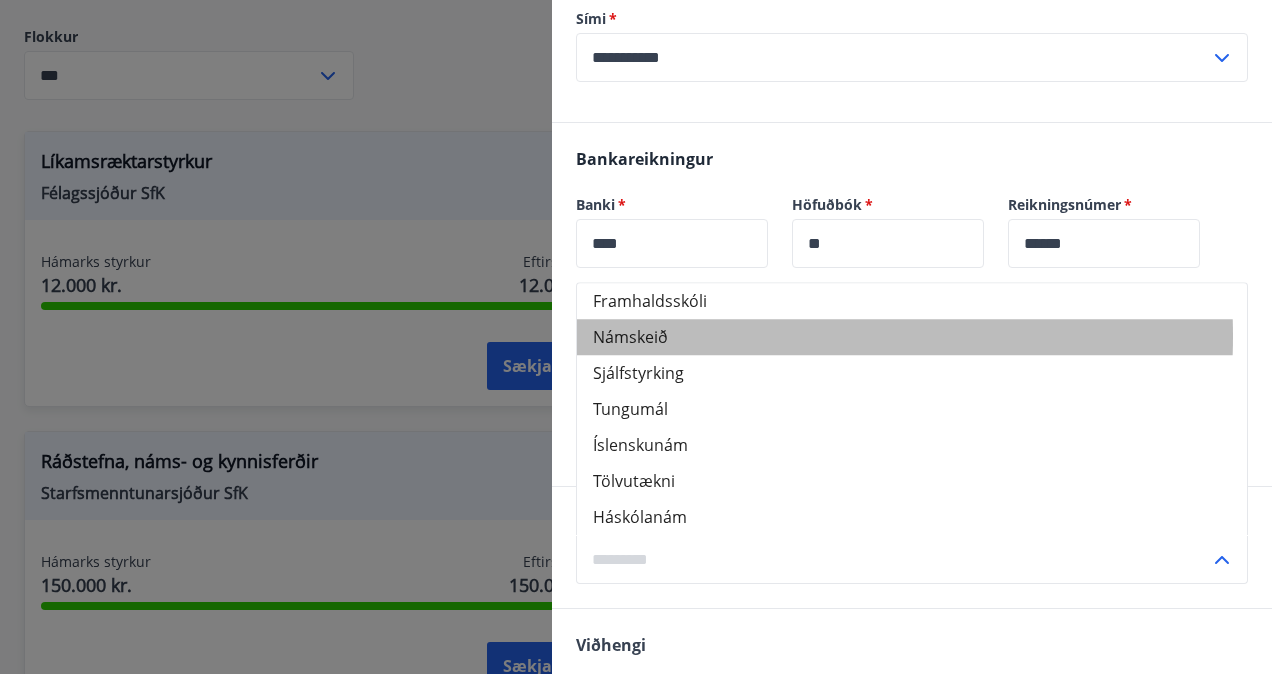 click on "Námskeið" at bounding box center [912, 337] 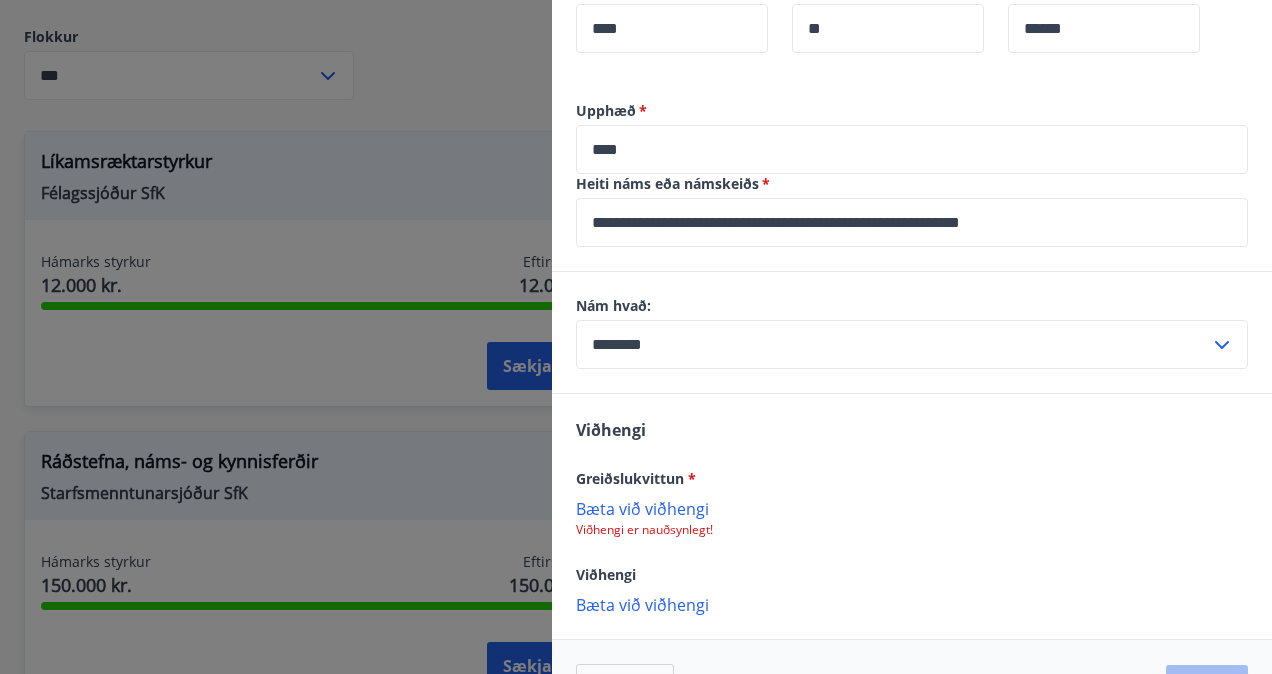scroll, scrollTop: 1208, scrollLeft: 0, axis: vertical 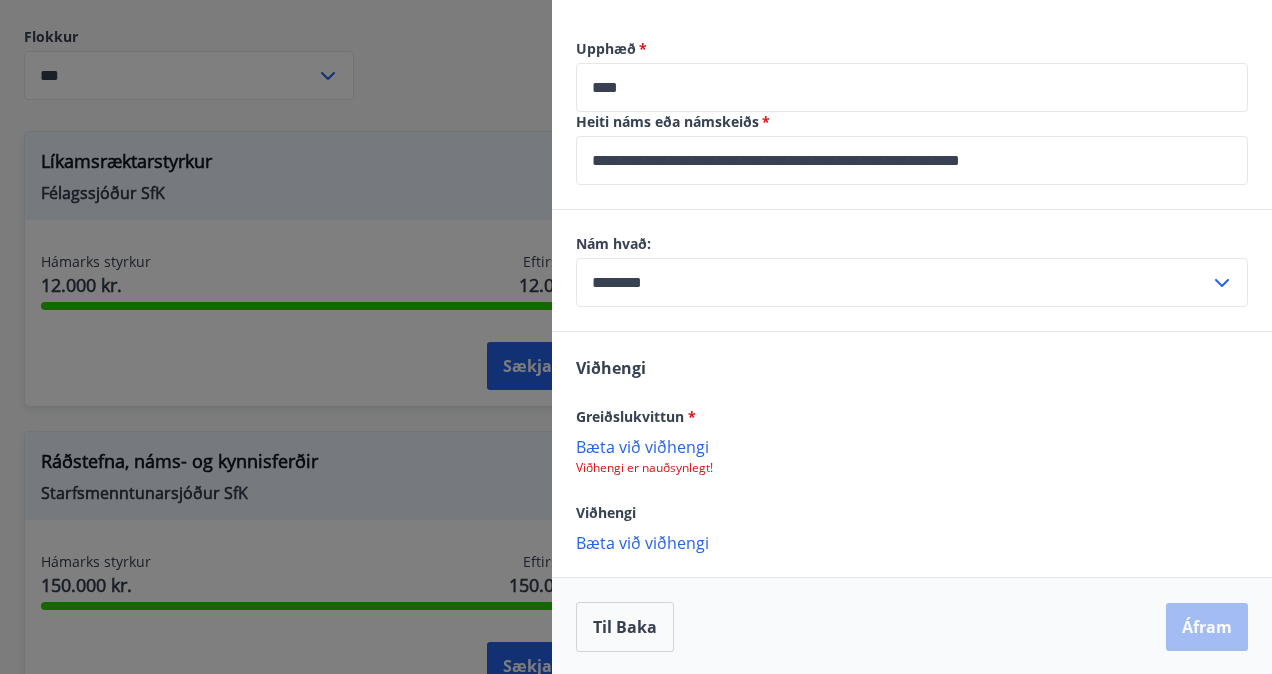 click on "Bæta við viðhengi" at bounding box center (912, 446) 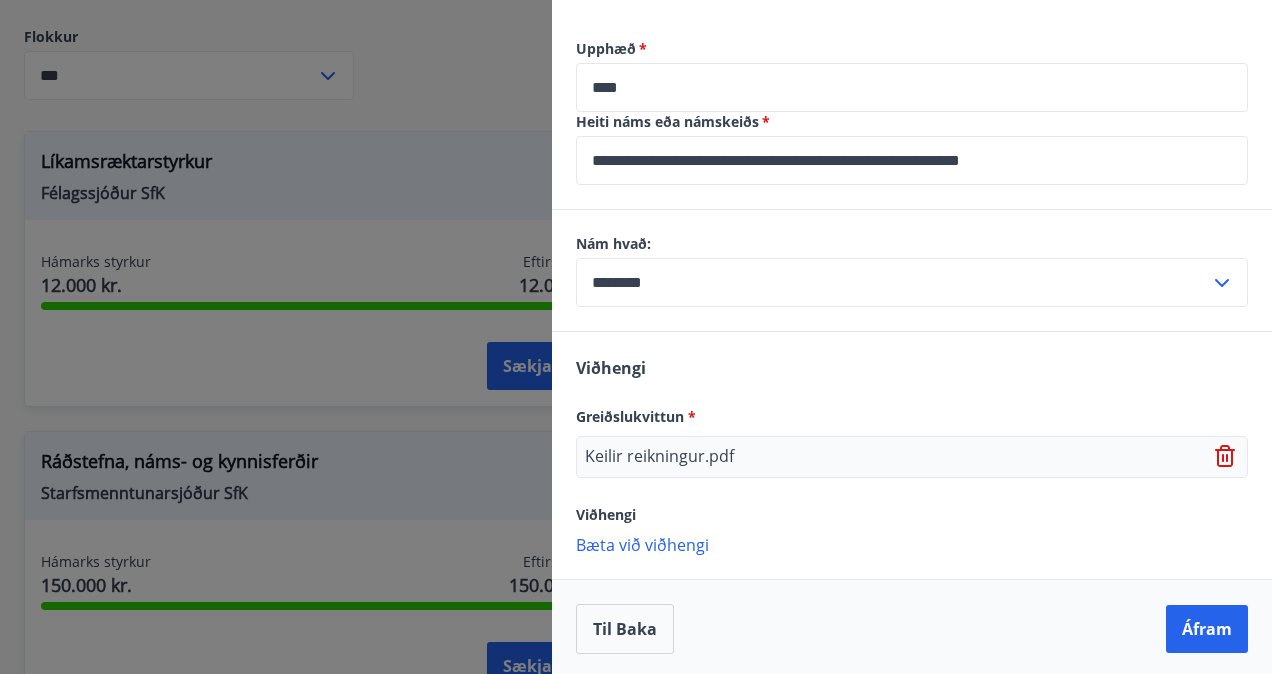 click on "Bæta við viðhengi" at bounding box center (912, 544) 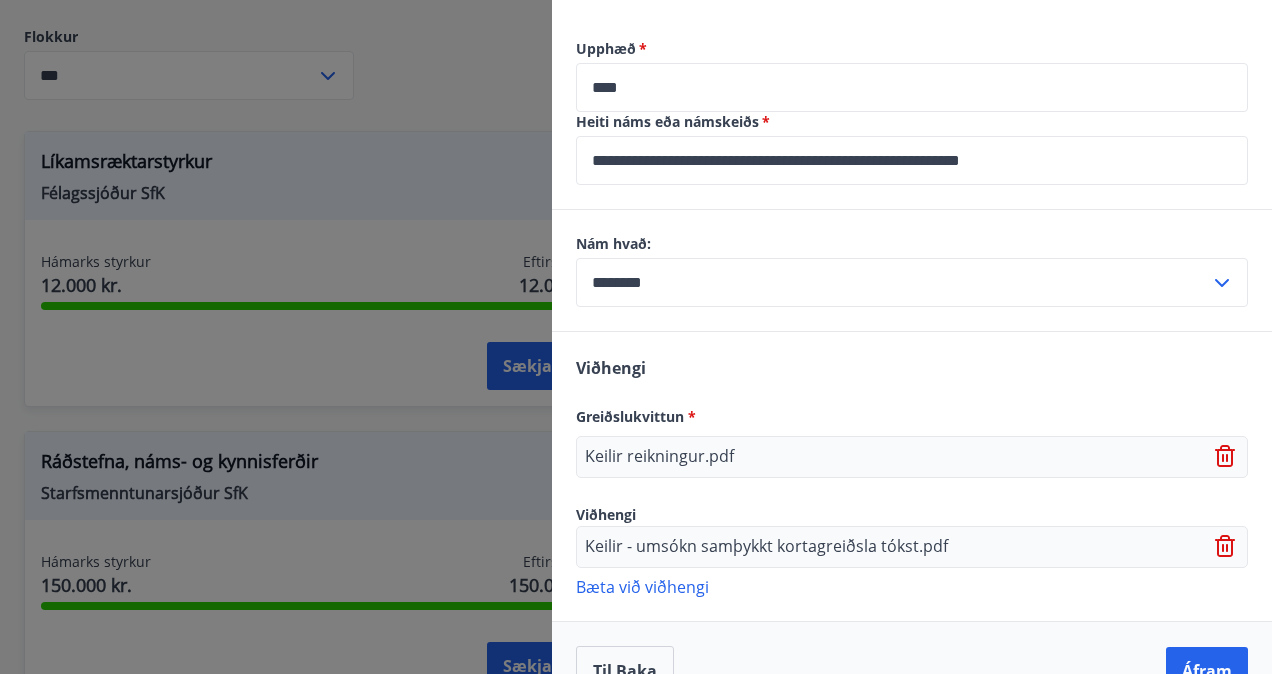 click on "Bæta við viðhengi" at bounding box center [912, 586] 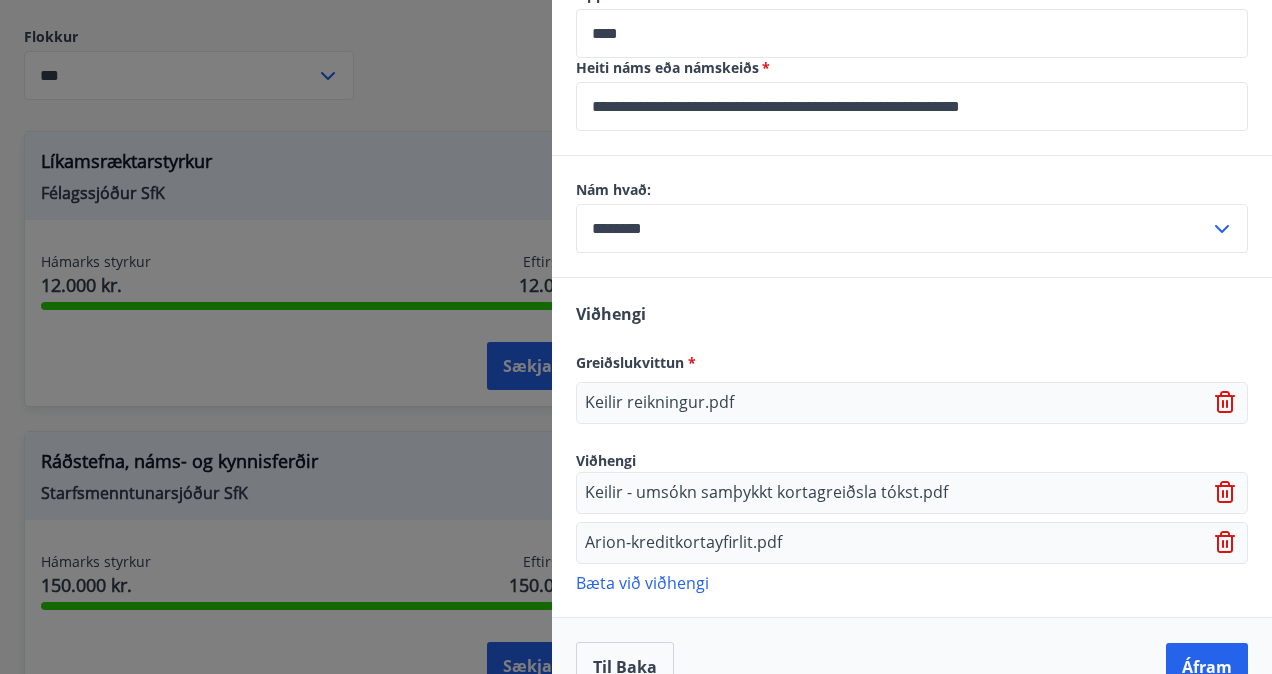 scroll, scrollTop: 1300, scrollLeft: 0, axis: vertical 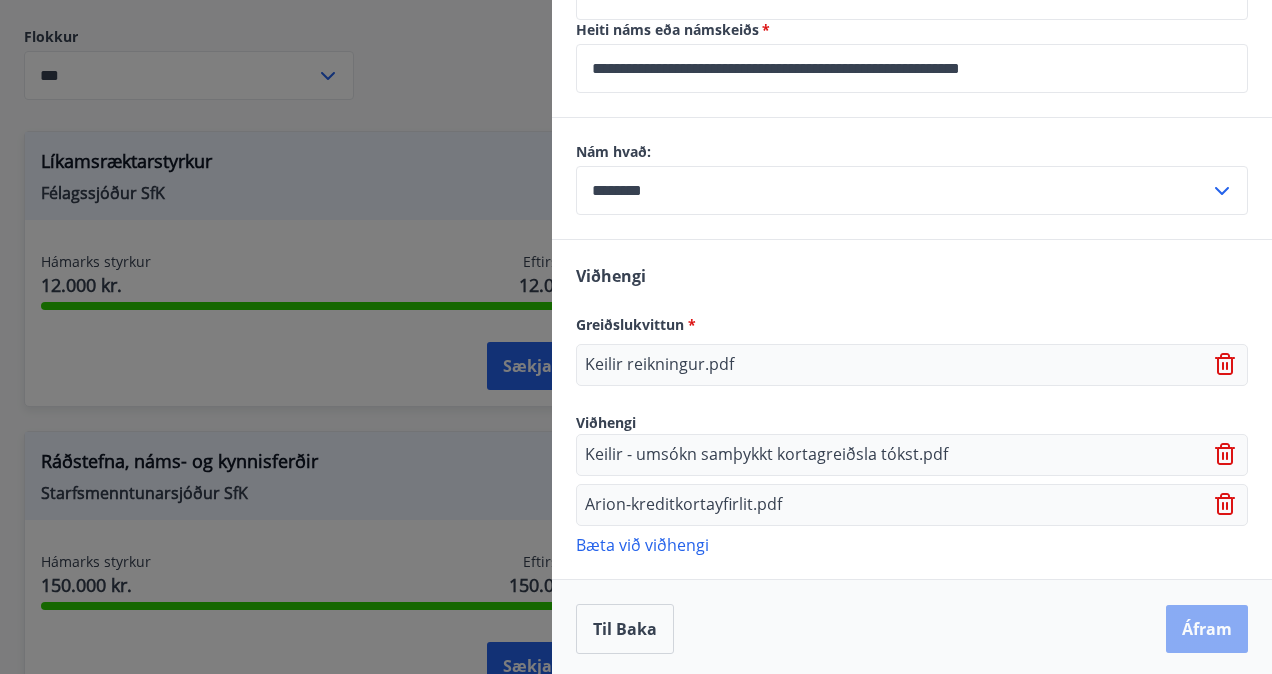 click on "Áfram" at bounding box center (1207, 629) 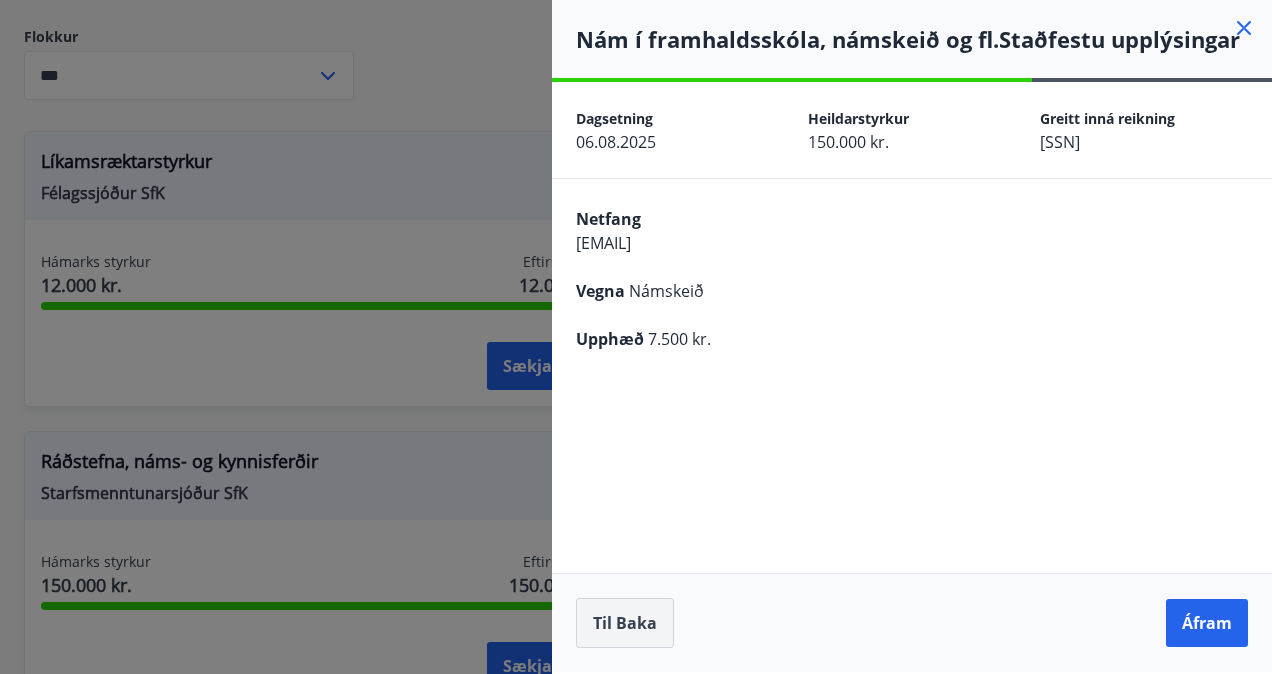 click on "Til baka" at bounding box center (625, 623) 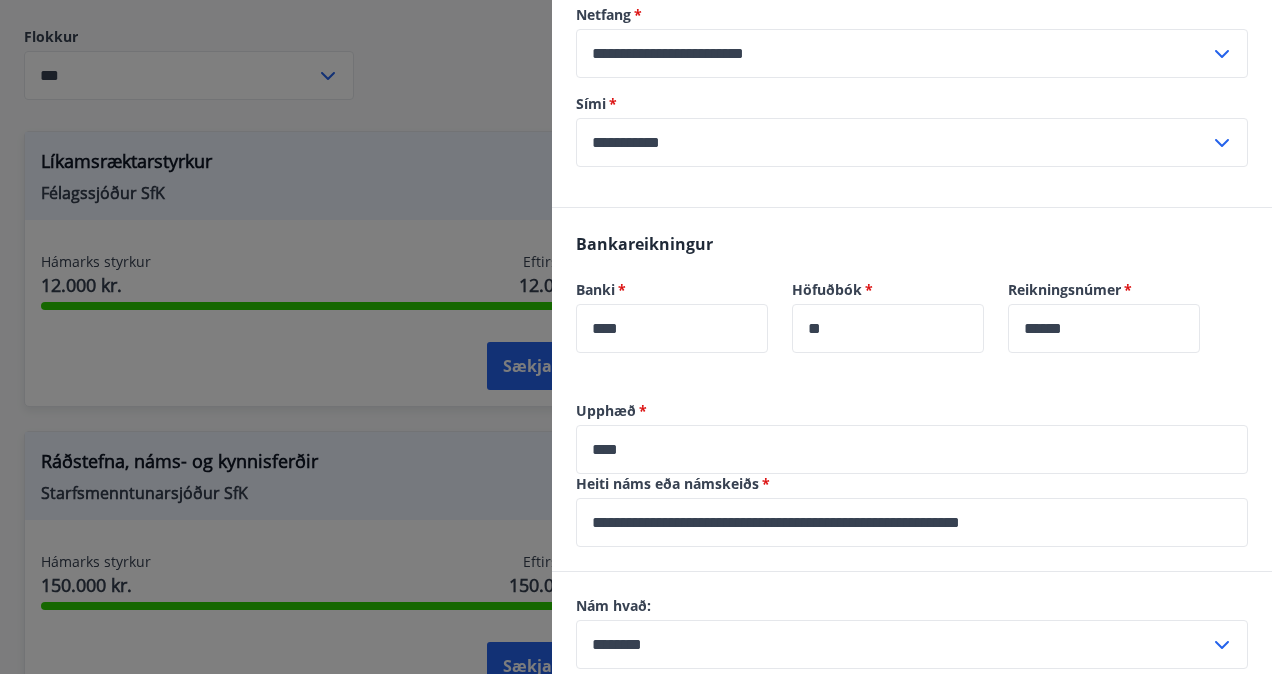 scroll, scrollTop: 847, scrollLeft: 0, axis: vertical 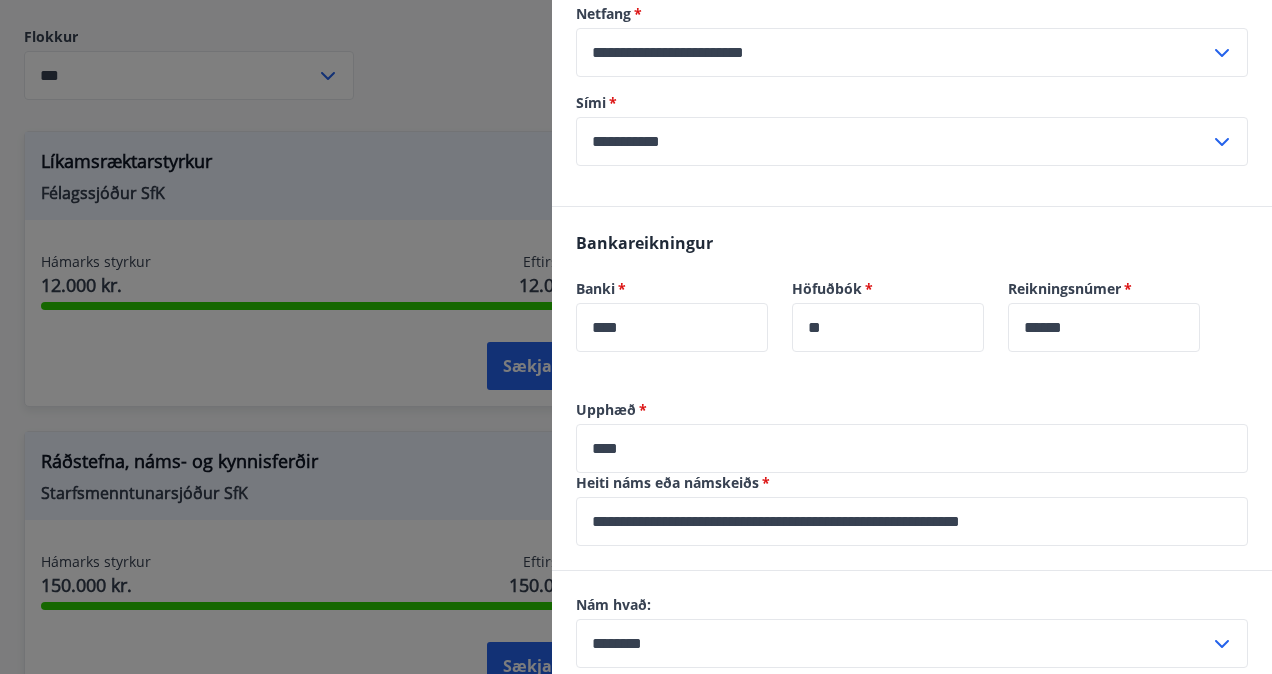 click on "****" at bounding box center [912, 448] 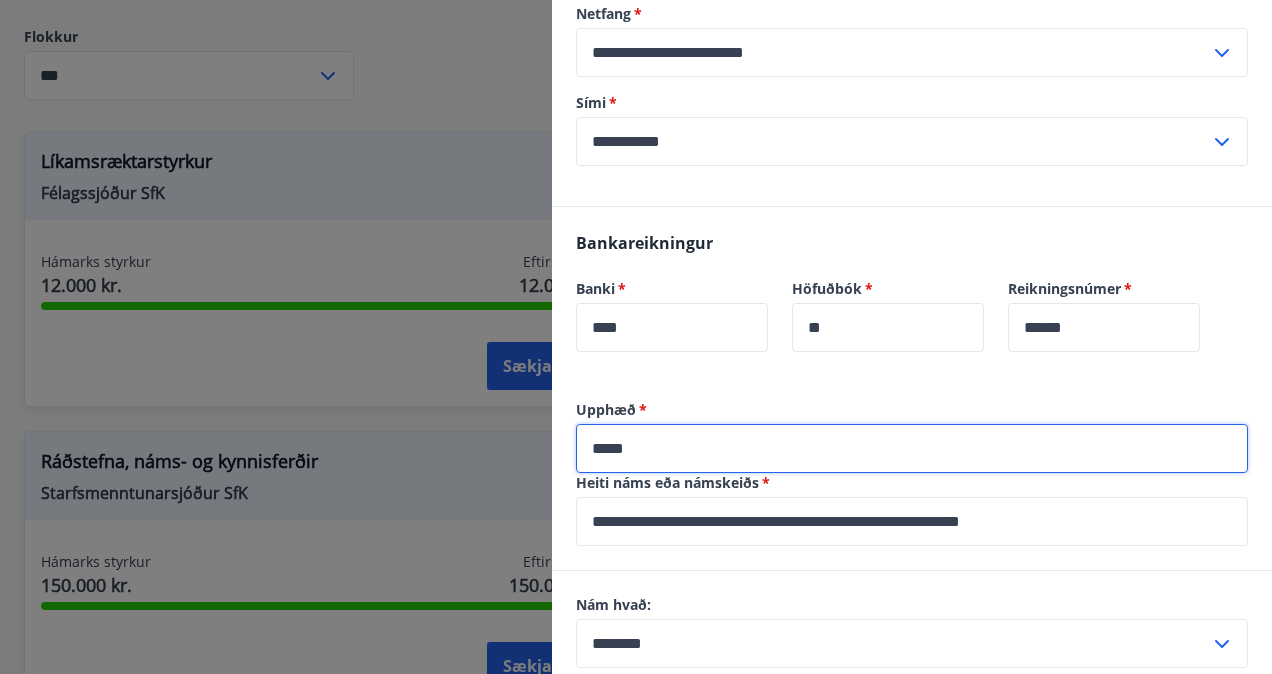type on "*****" 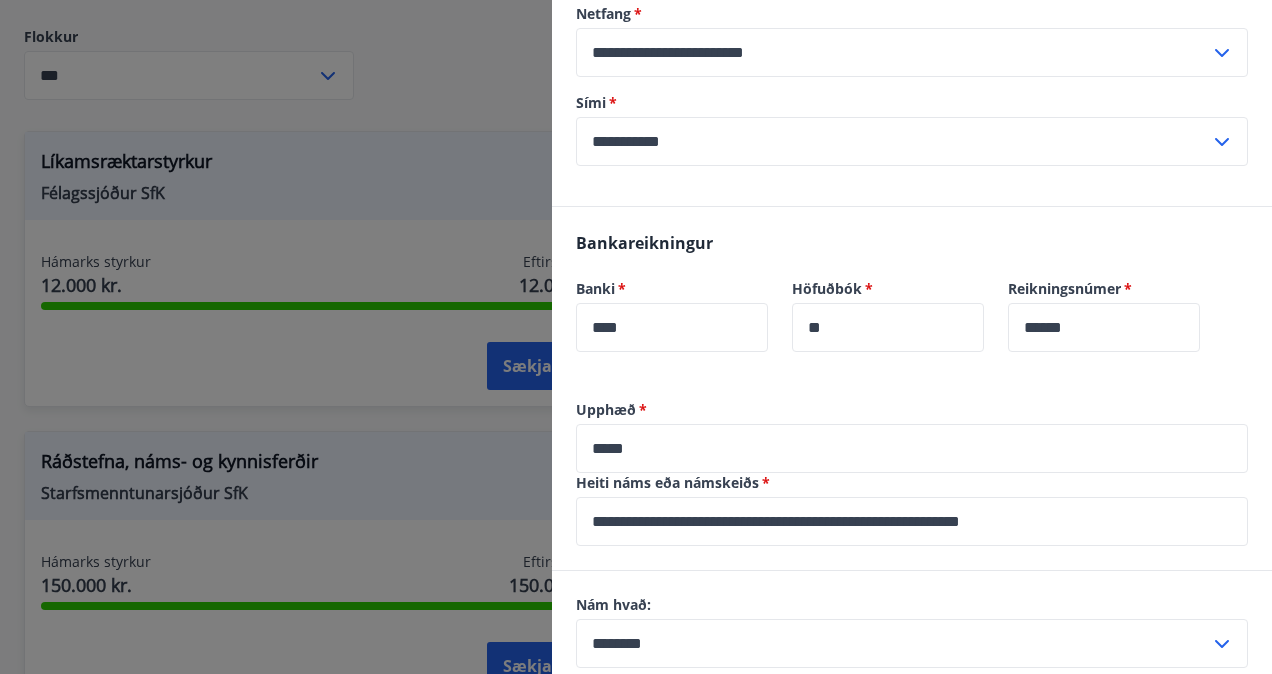 click on "Bankareikningur Banki * **** ​ Höfuðbók * ** ​ Reikningsnúmer * ****** ​" at bounding box center (912, 303) 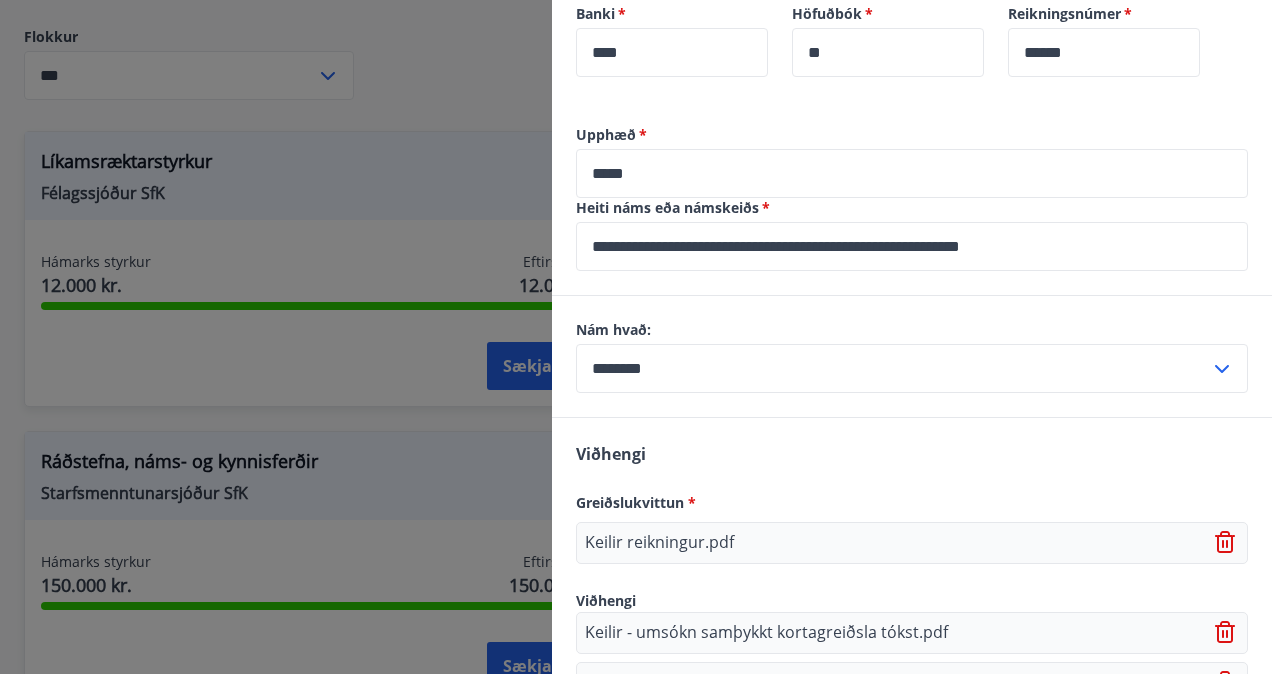 scroll, scrollTop: 1300, scrollLeft: 0, axis: vertical 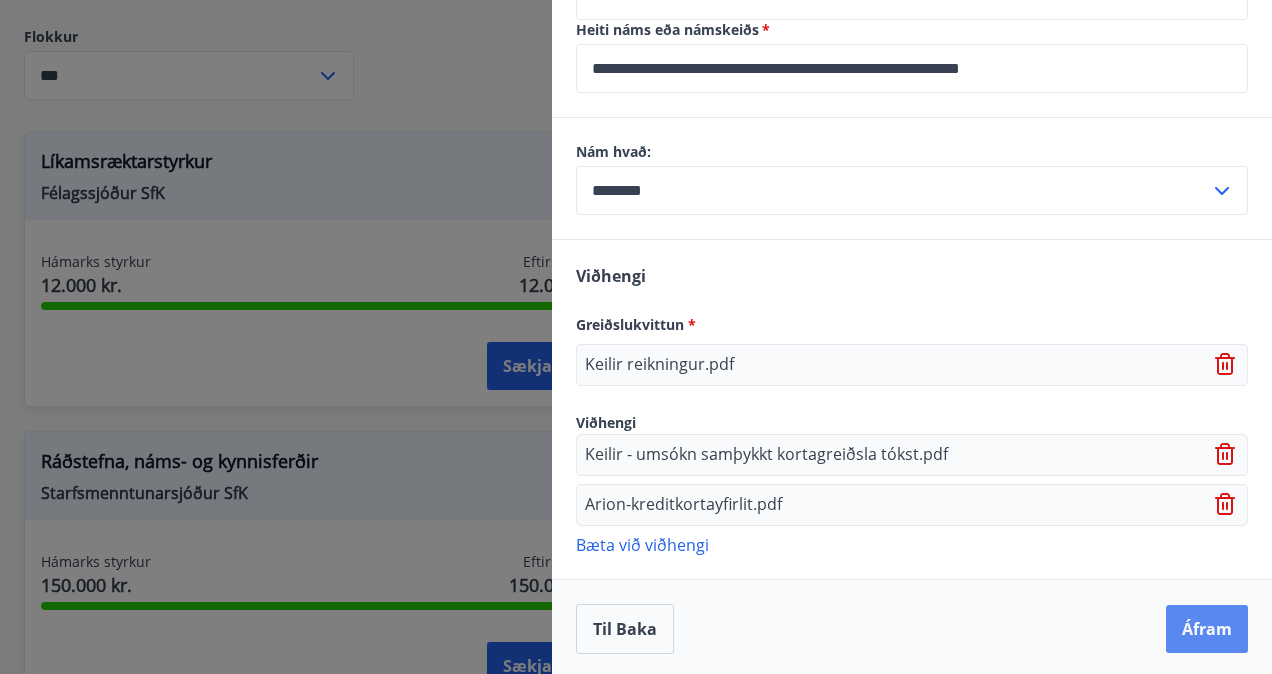 click on "Áfram" at bounding box center (1207, 629) 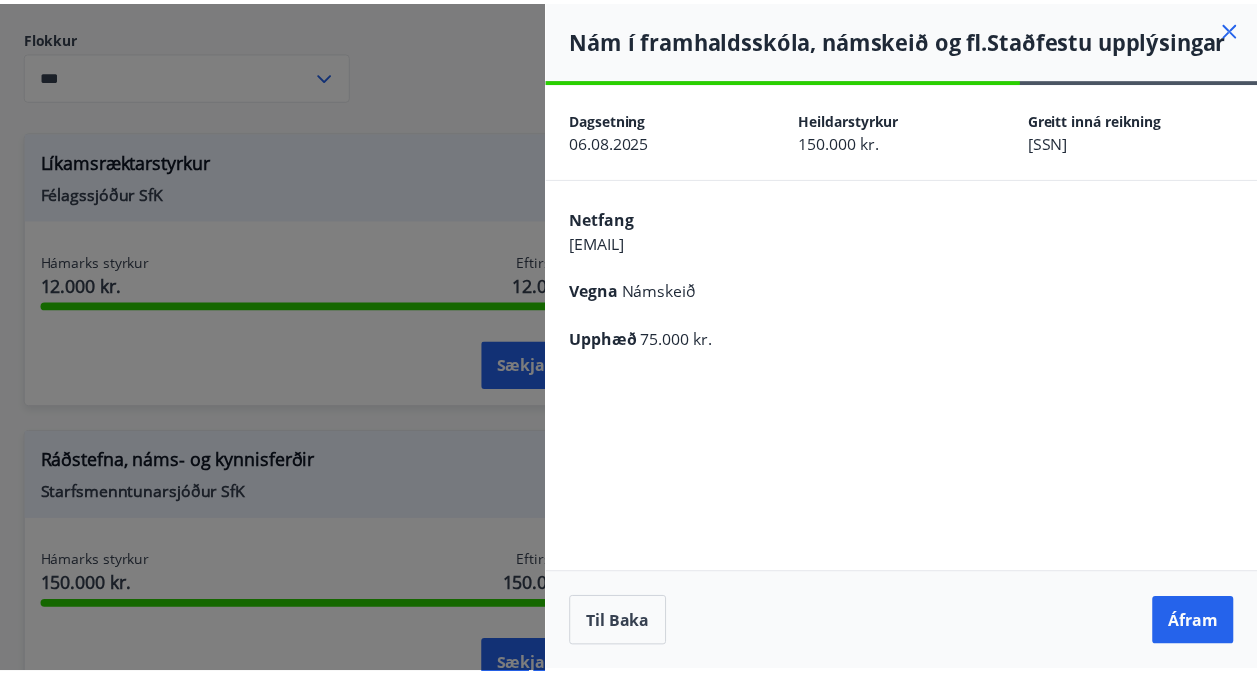 scroll, scrollTop: 0, scrollLeft: 0, axis: both 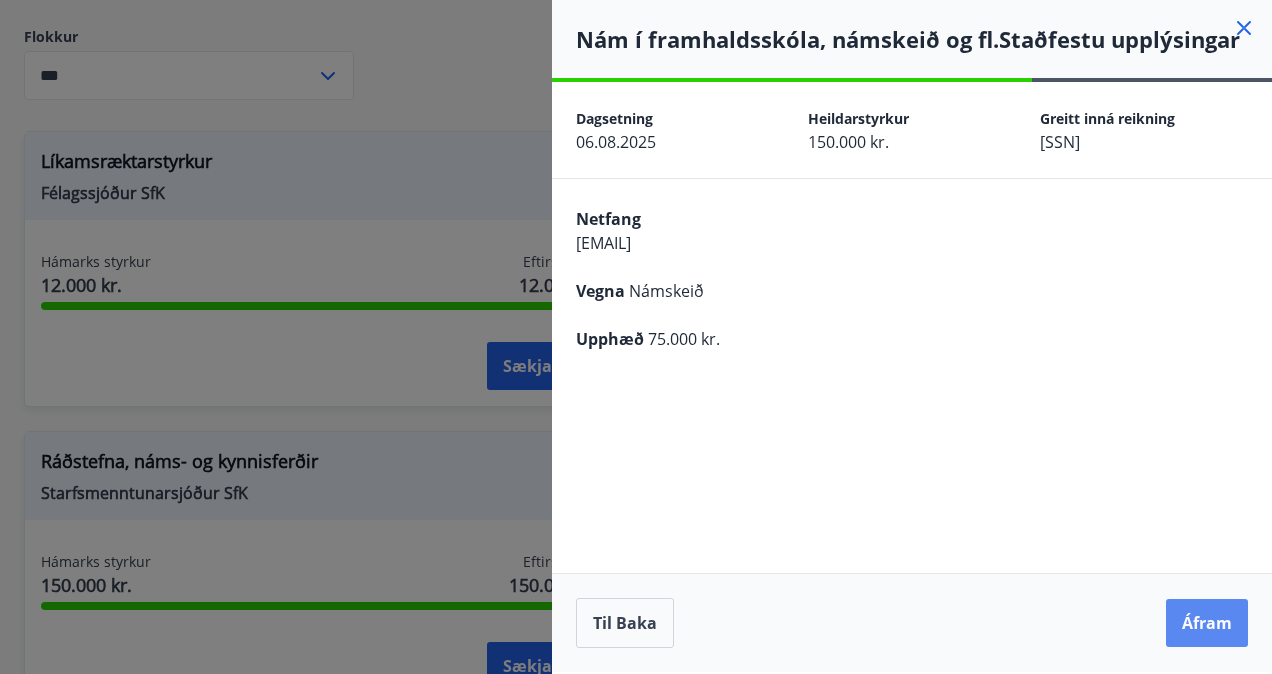 click on "Áfram" at bounding box center [1207, 623] 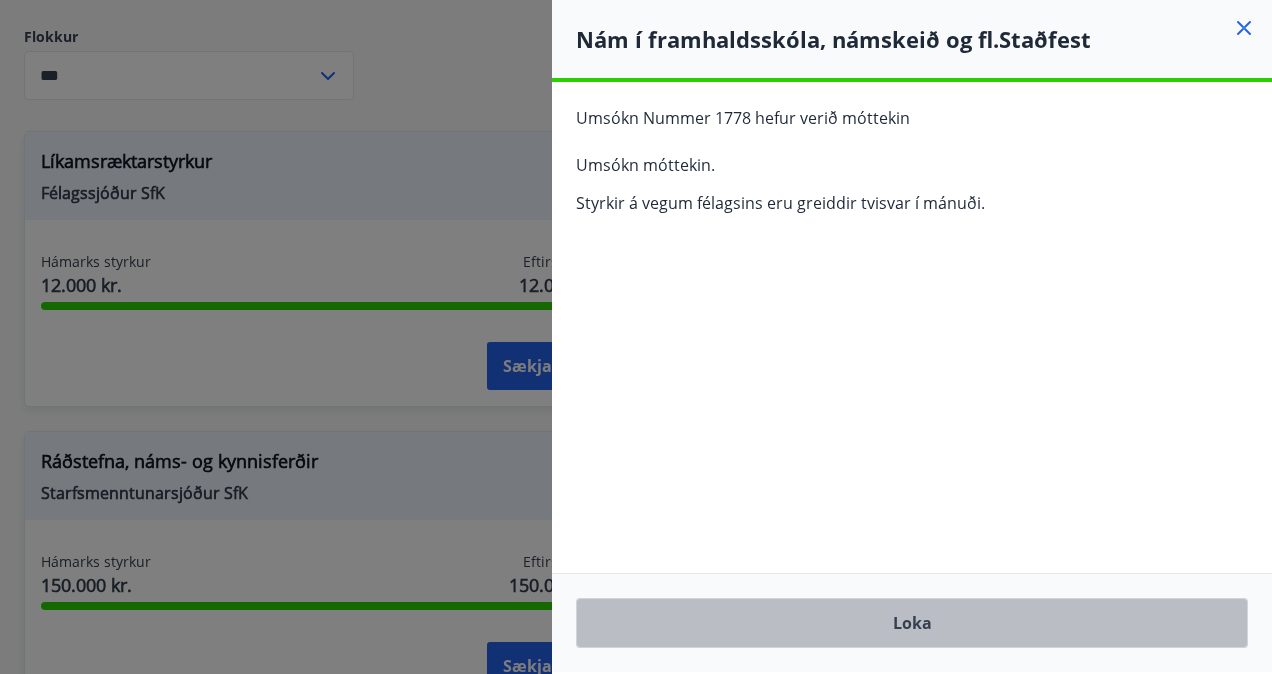 click on "Loka" at bounding box center [912, 623] 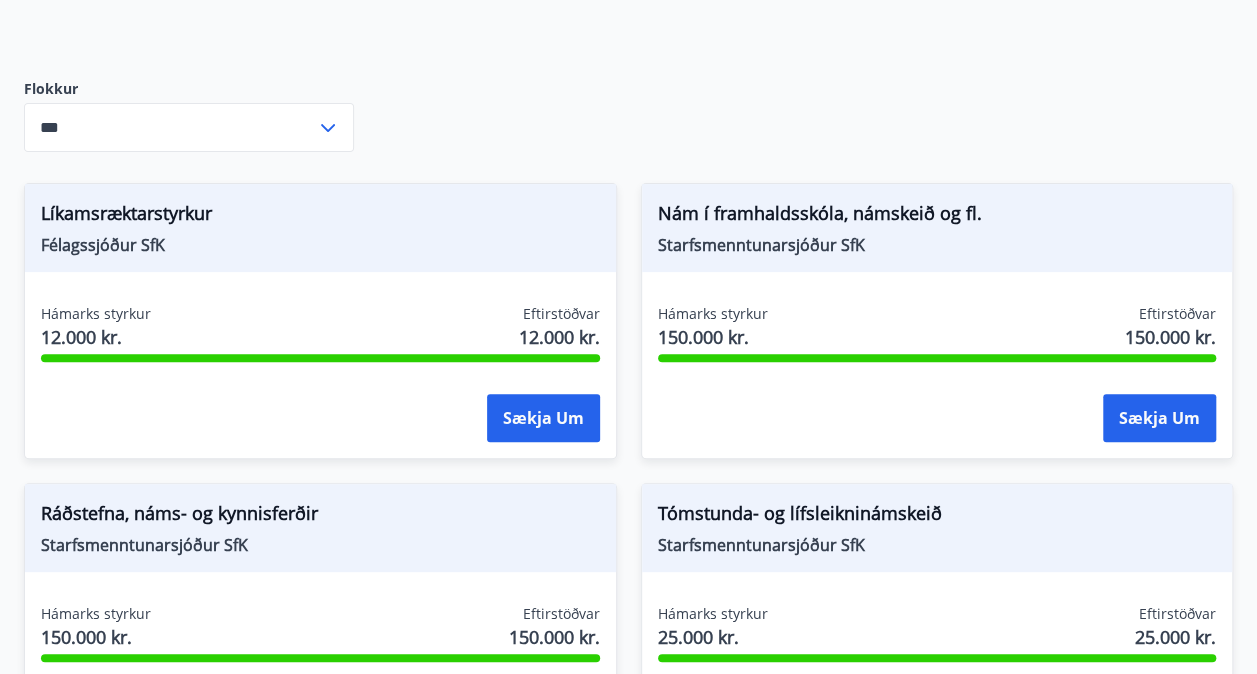 scroll, scrollTop: 242, scrollLeft: 0, axis: vertical 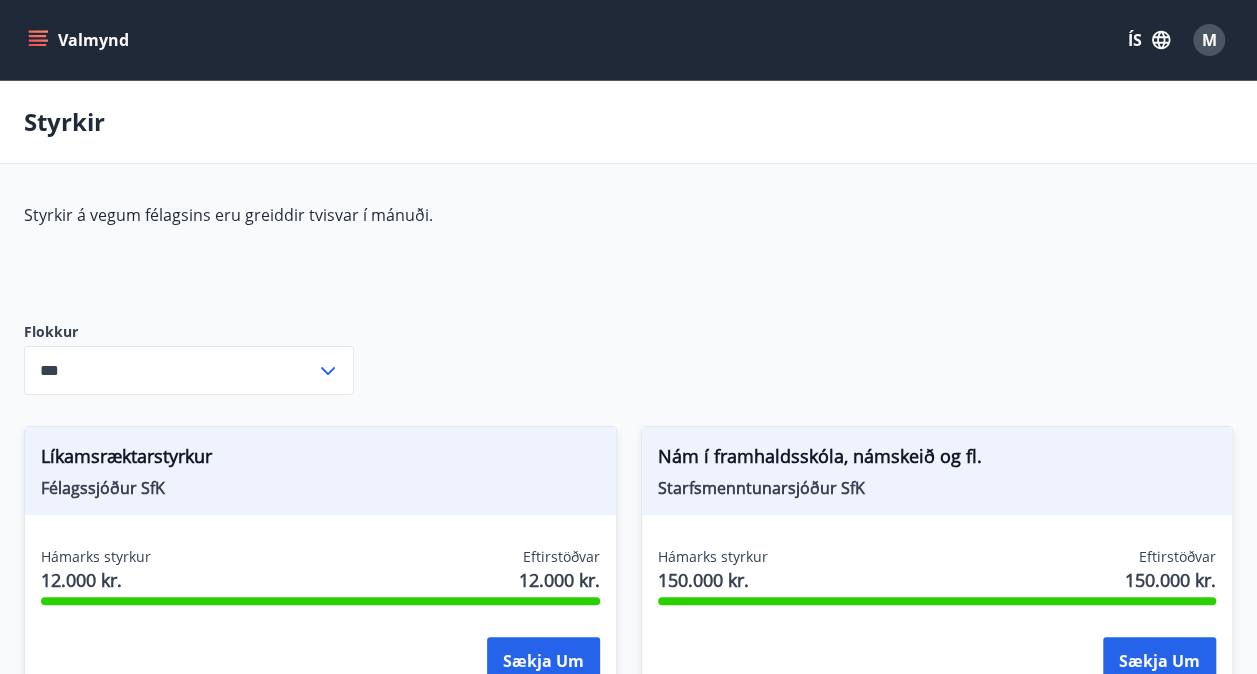 click 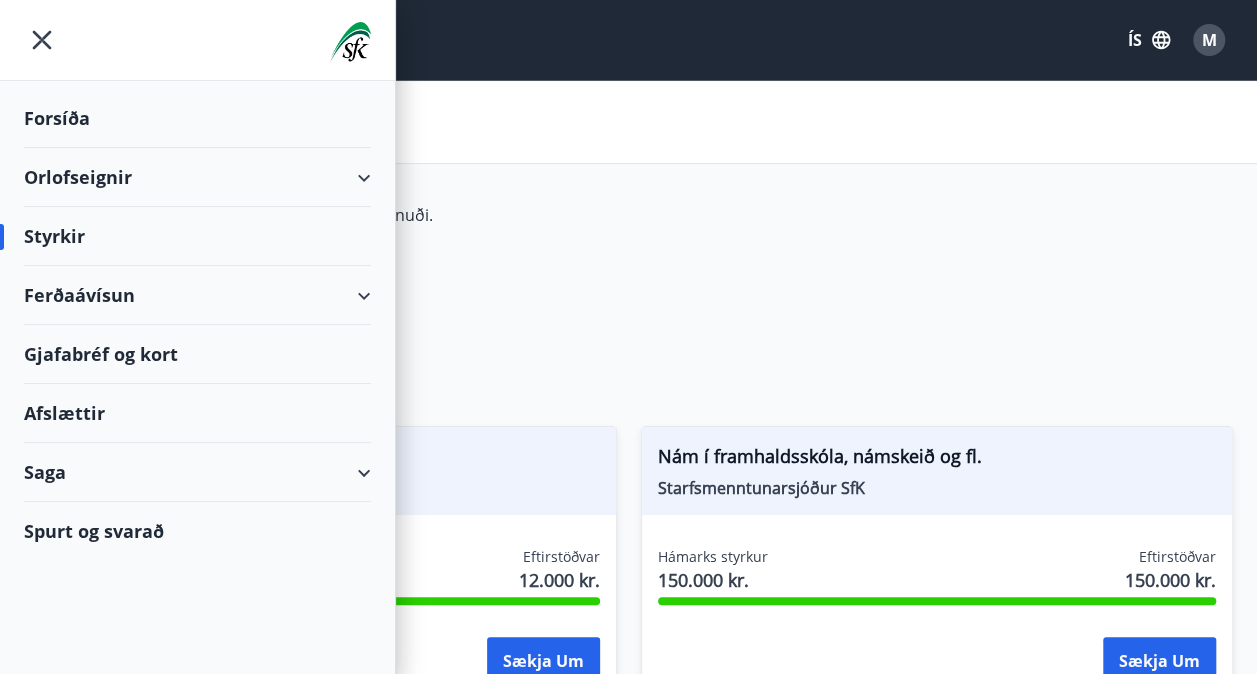 click on "Gjafabréf og kort" at bounding box center [197, 354] 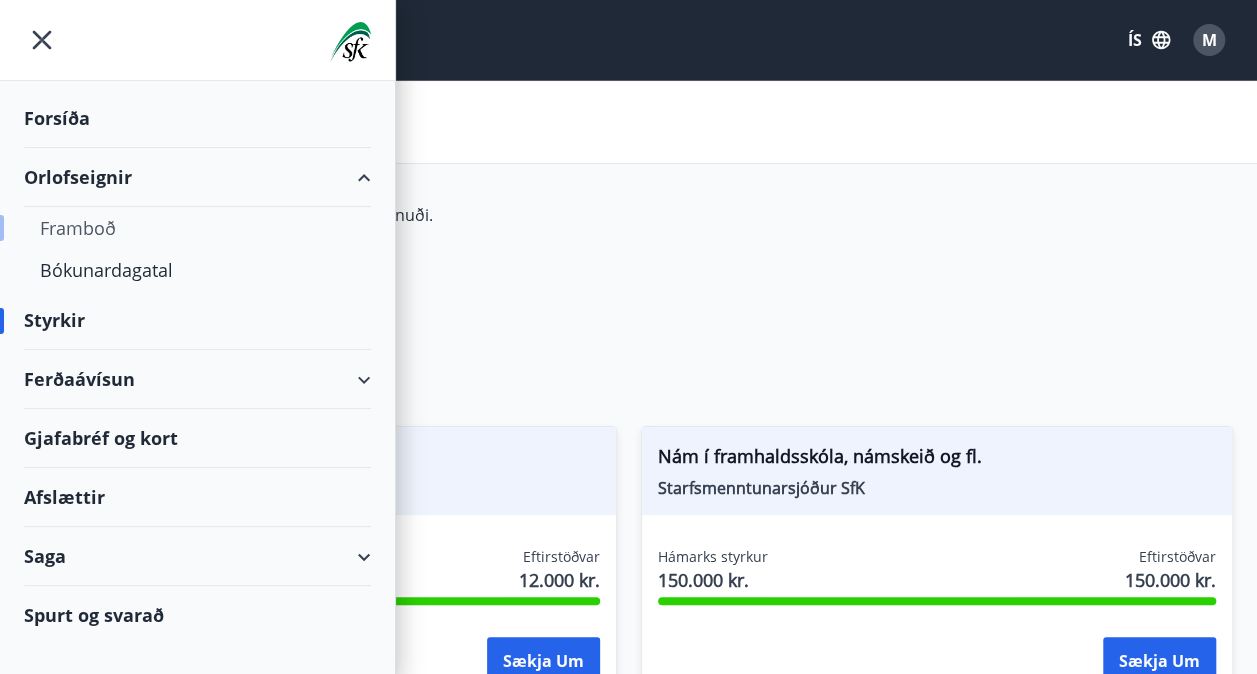 click on "Framboð" at bounding box center [197, 228] 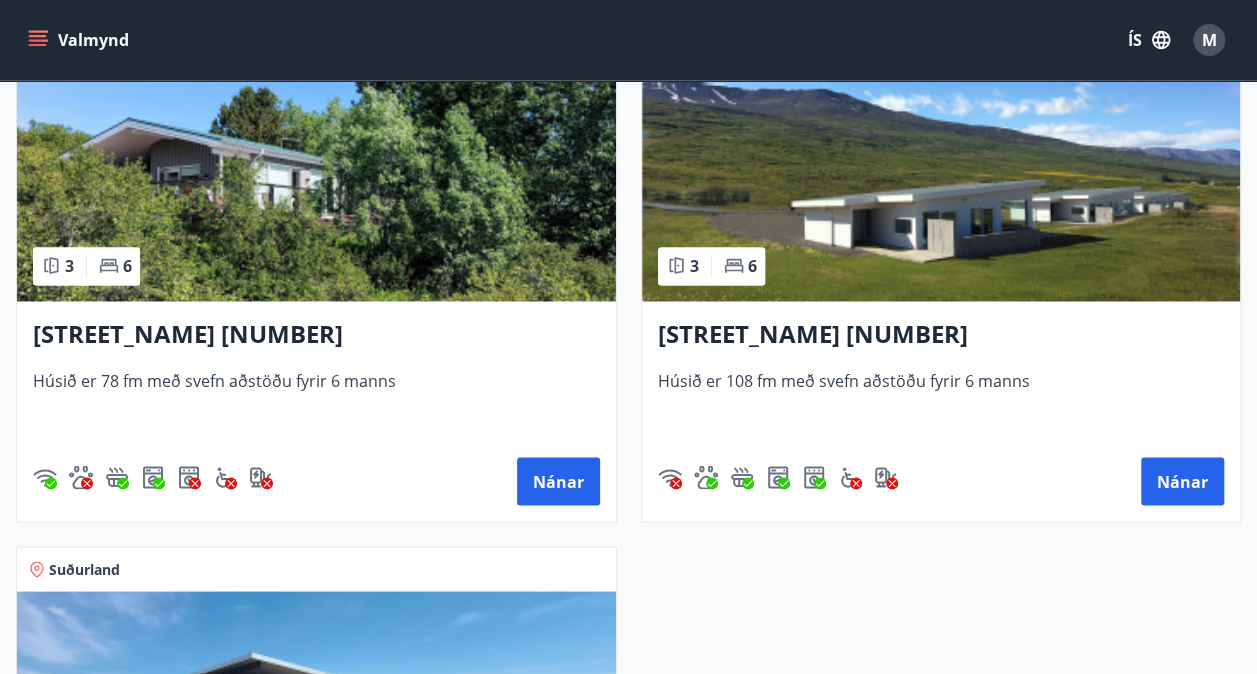 scroll, scrollTop: 1487, scrollLeft: 0, axis: vertical 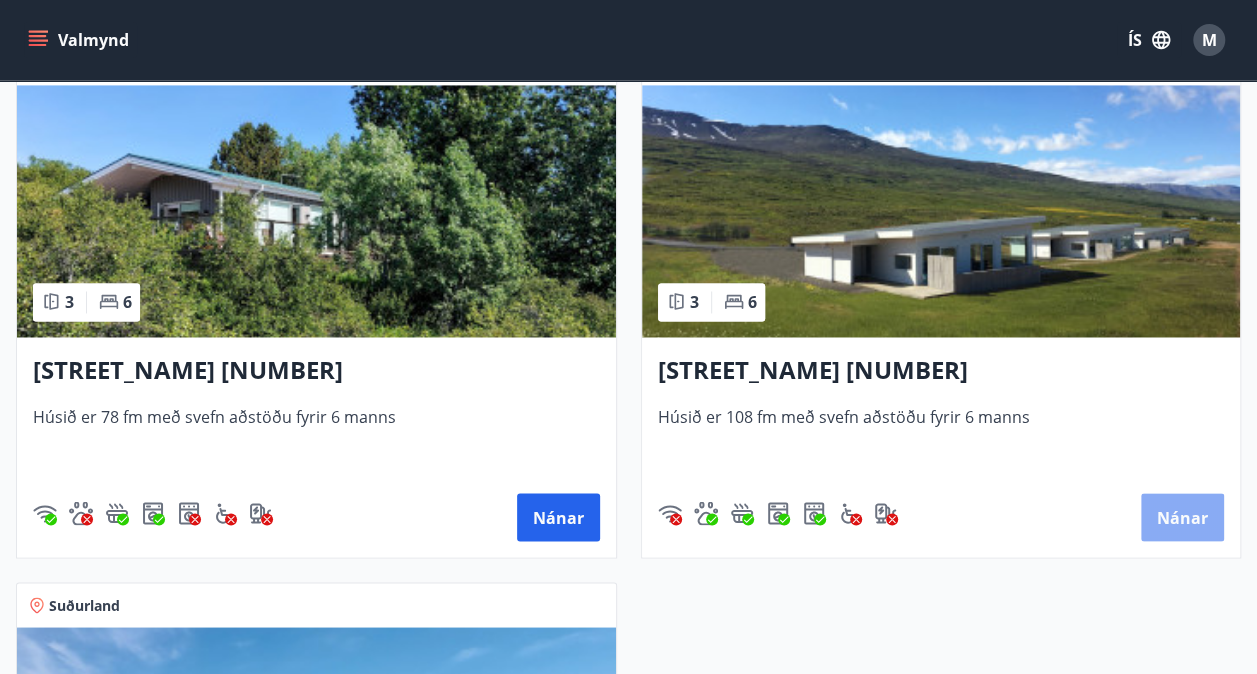 click on "Nánar" at bounding box center [1182, 517] 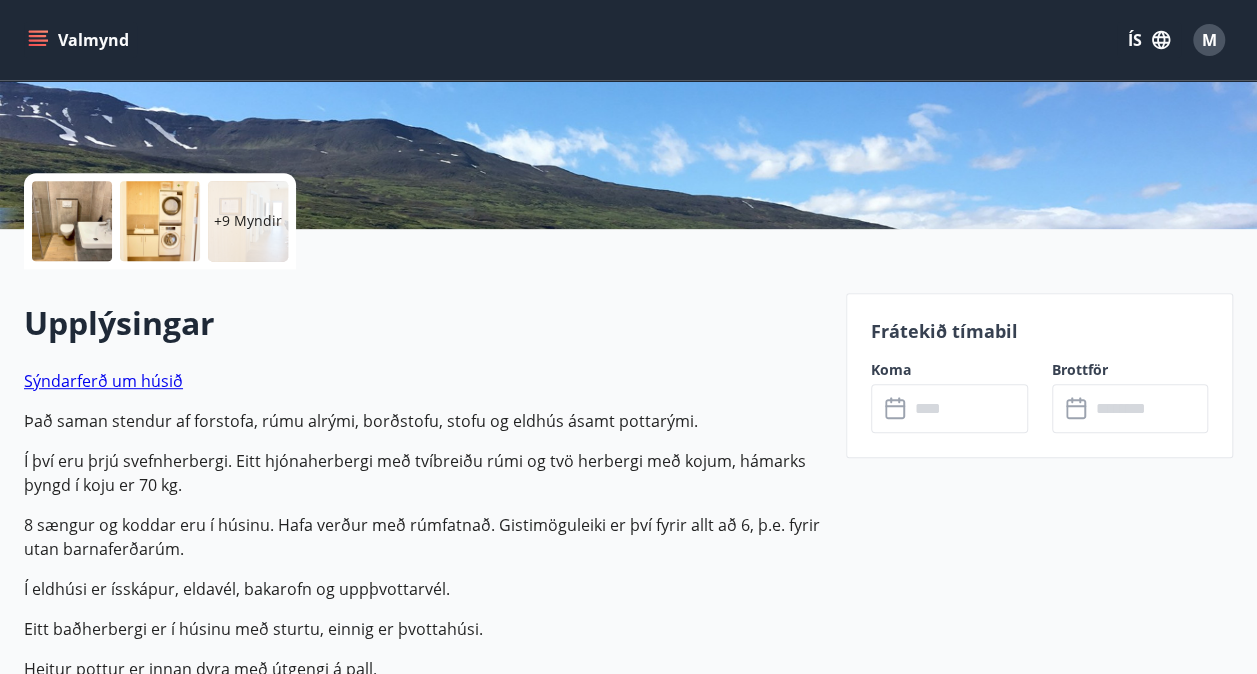 scroll, scrollTop: 472, scrollLeft: 0, axis: vertical 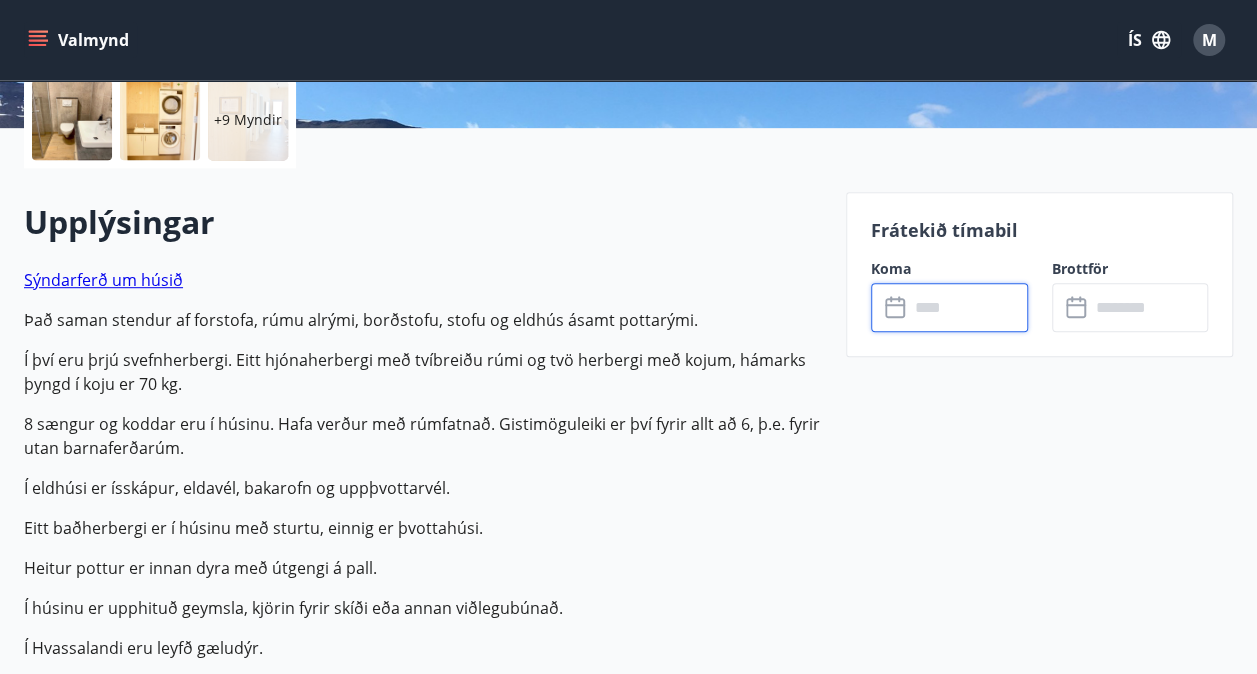 click at bounding box center (968, 307) 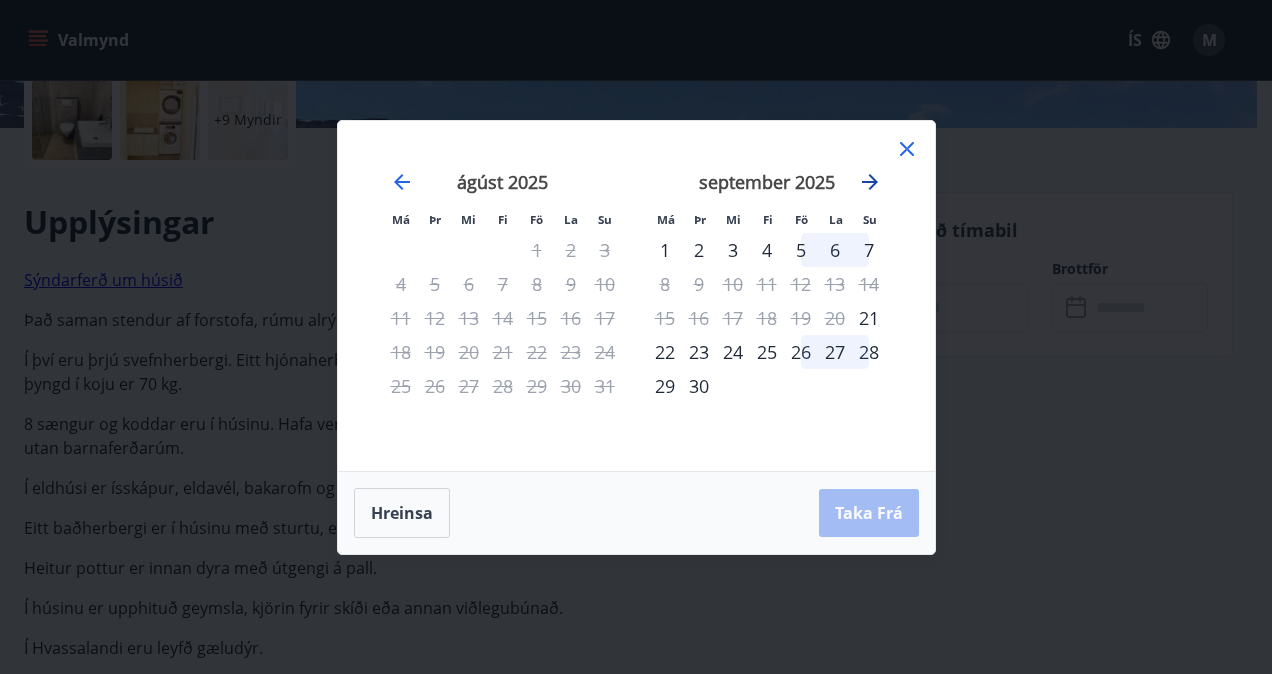 click 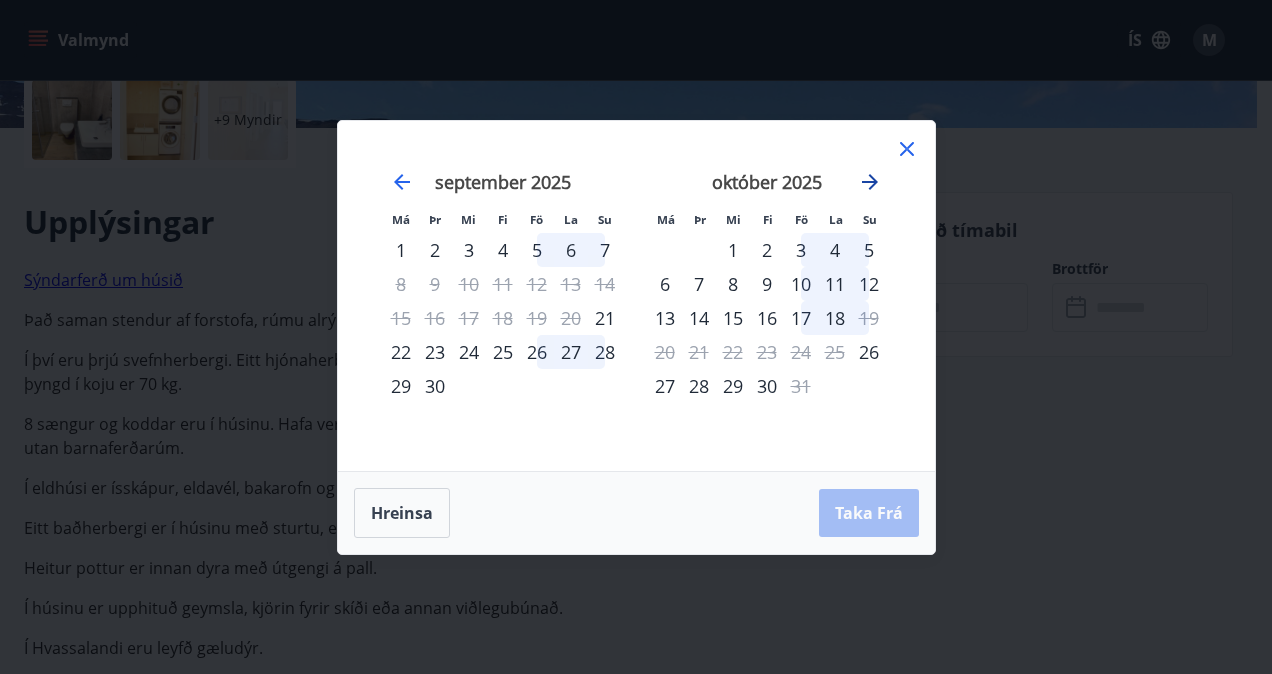 click 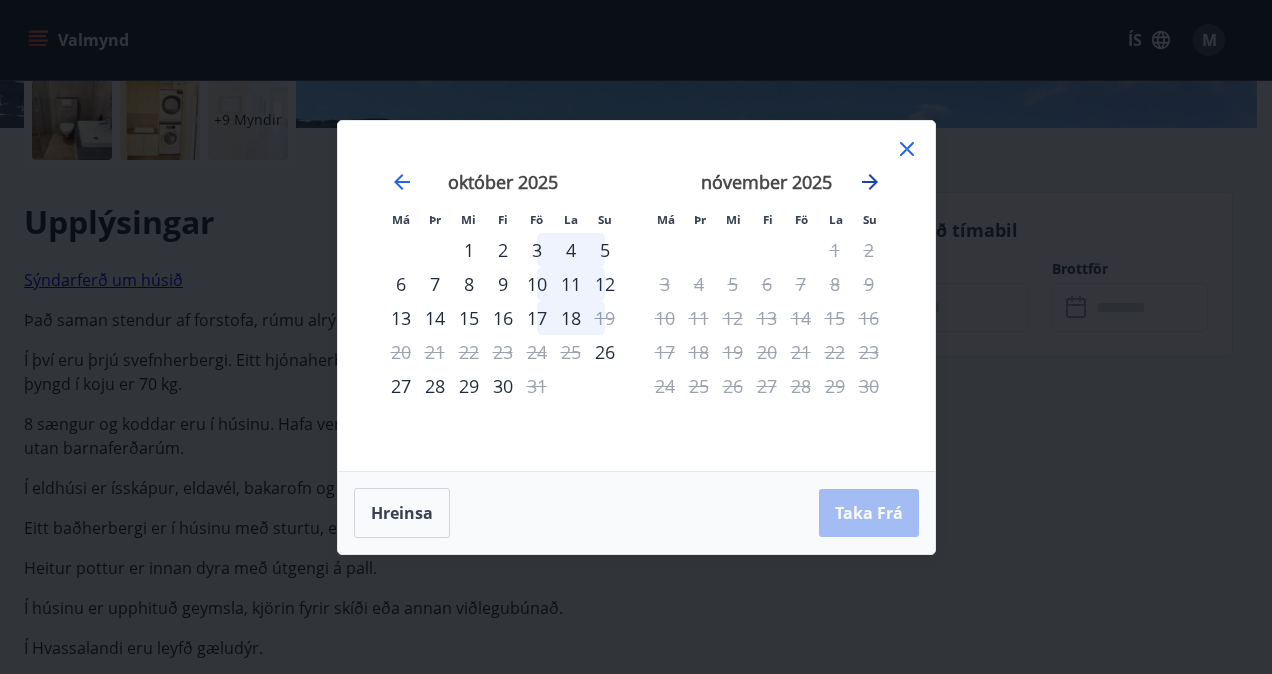 click 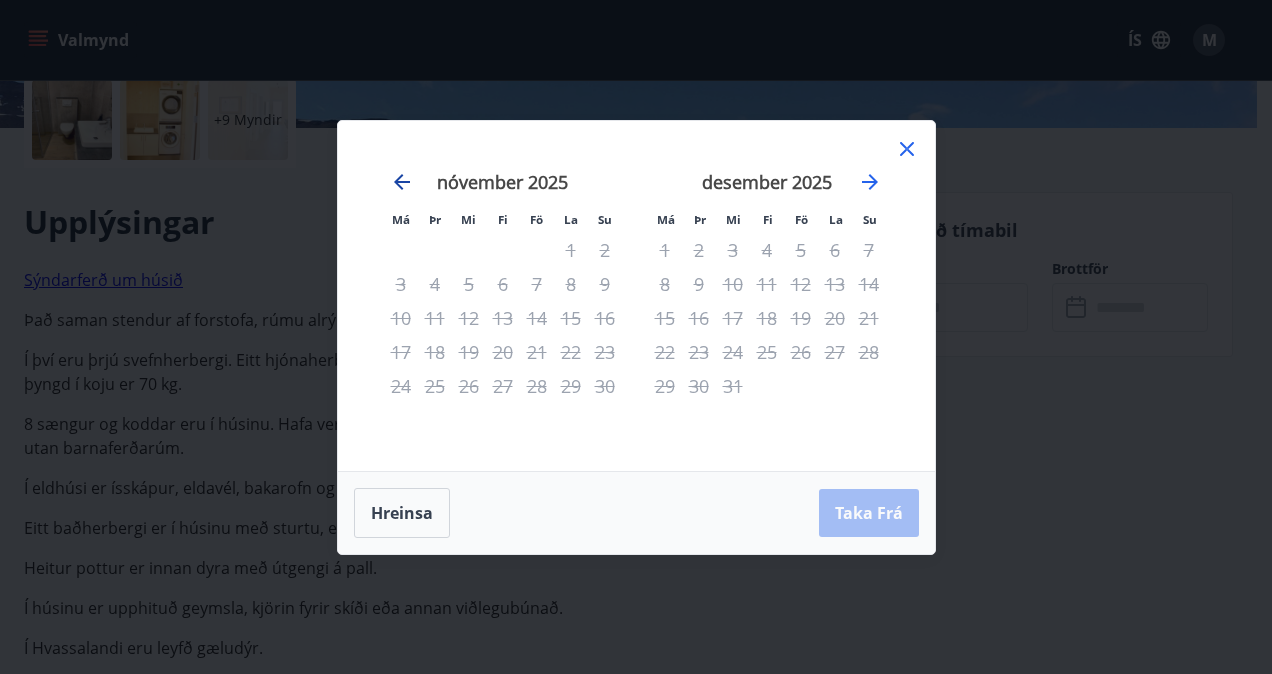 click 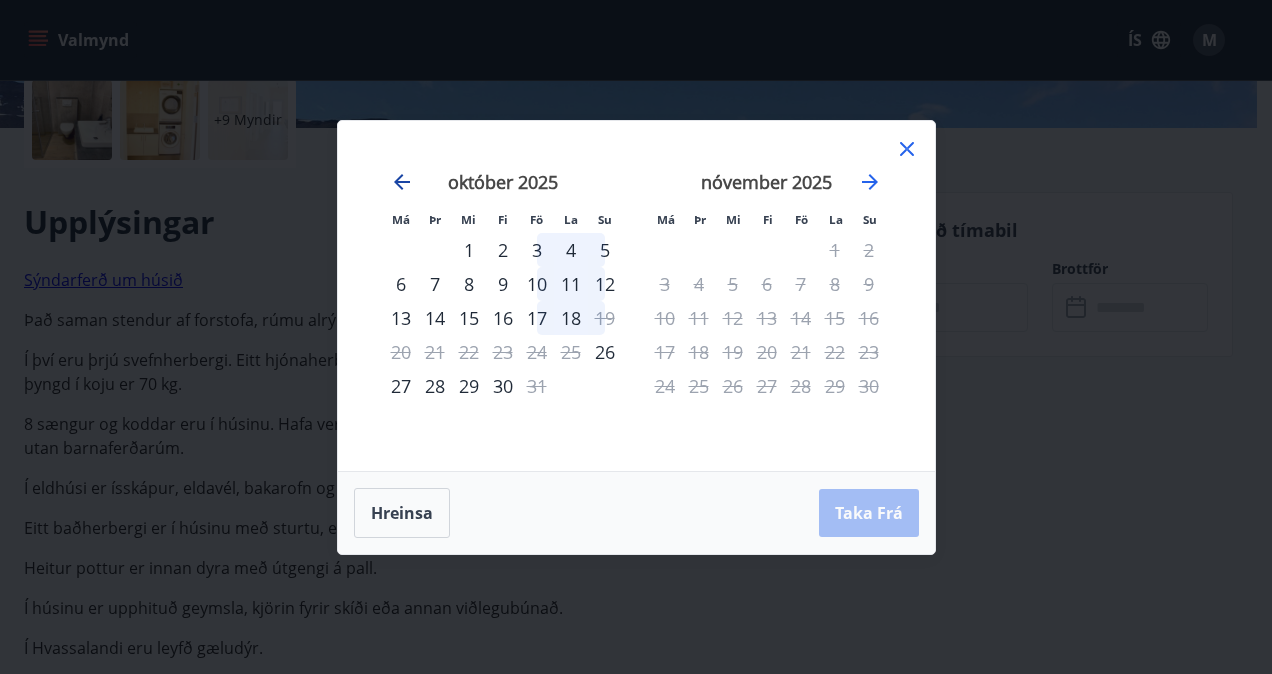 click 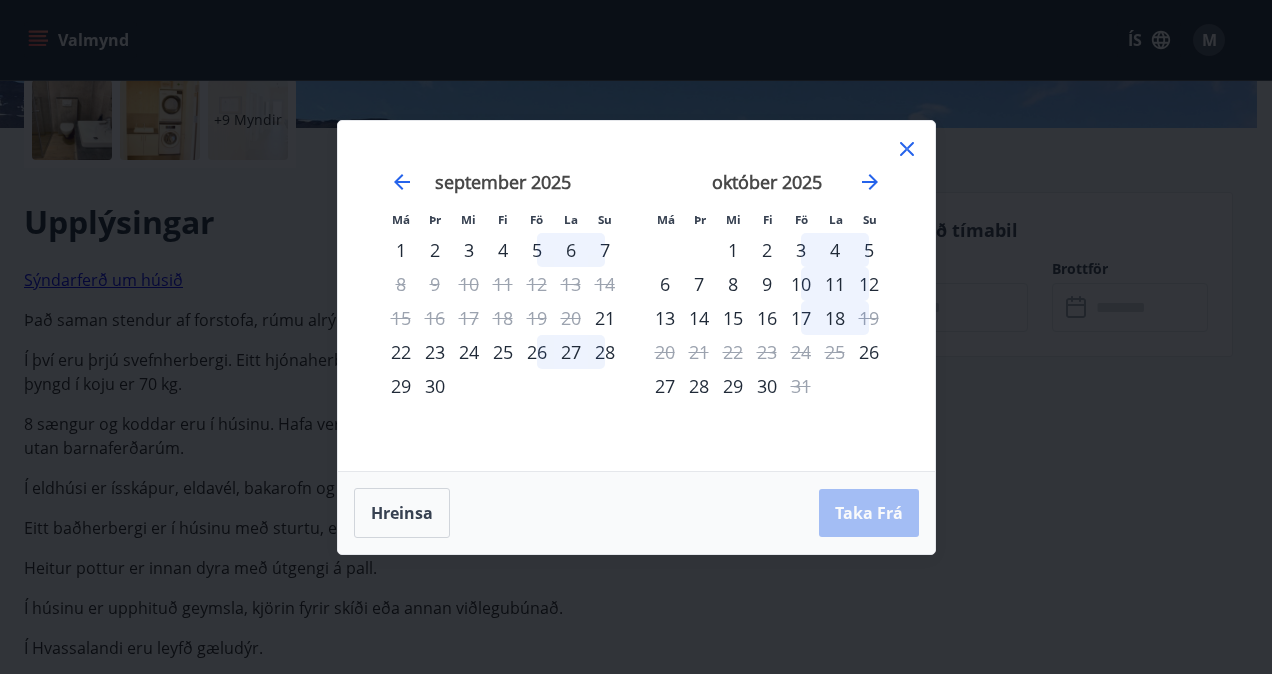 click on "26" at bounding box center (537, 352) 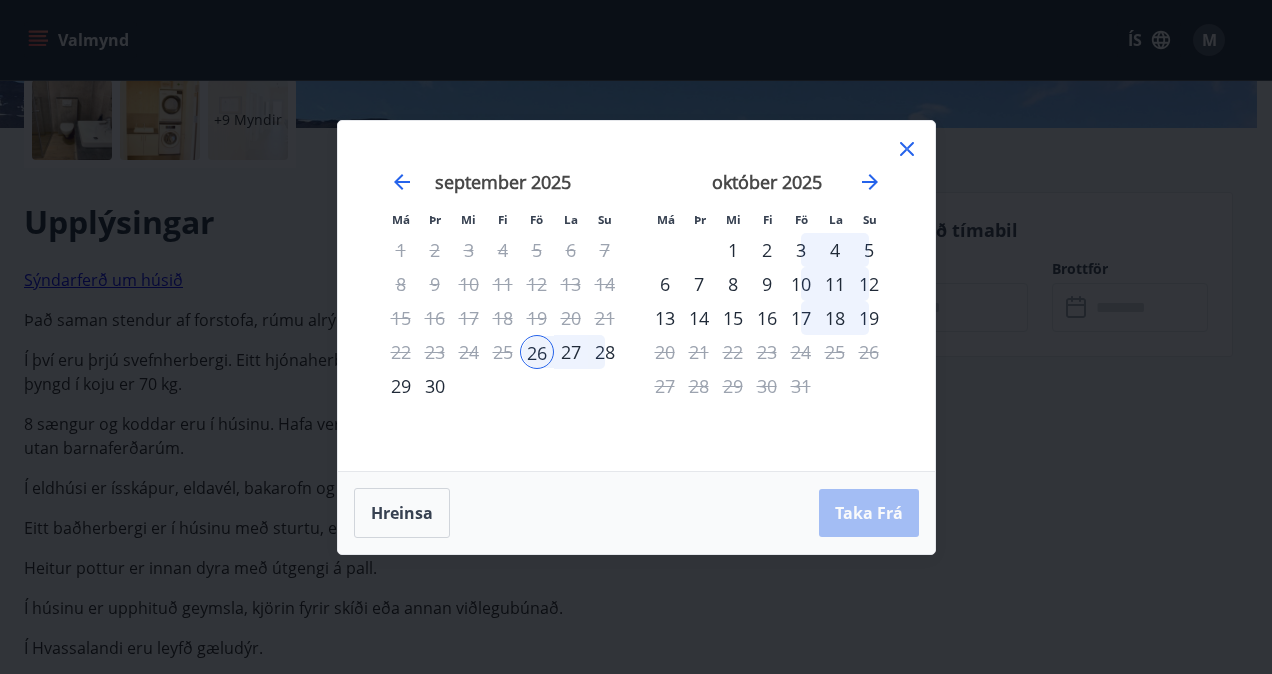 click on "28" at bounding box center [605, 352] 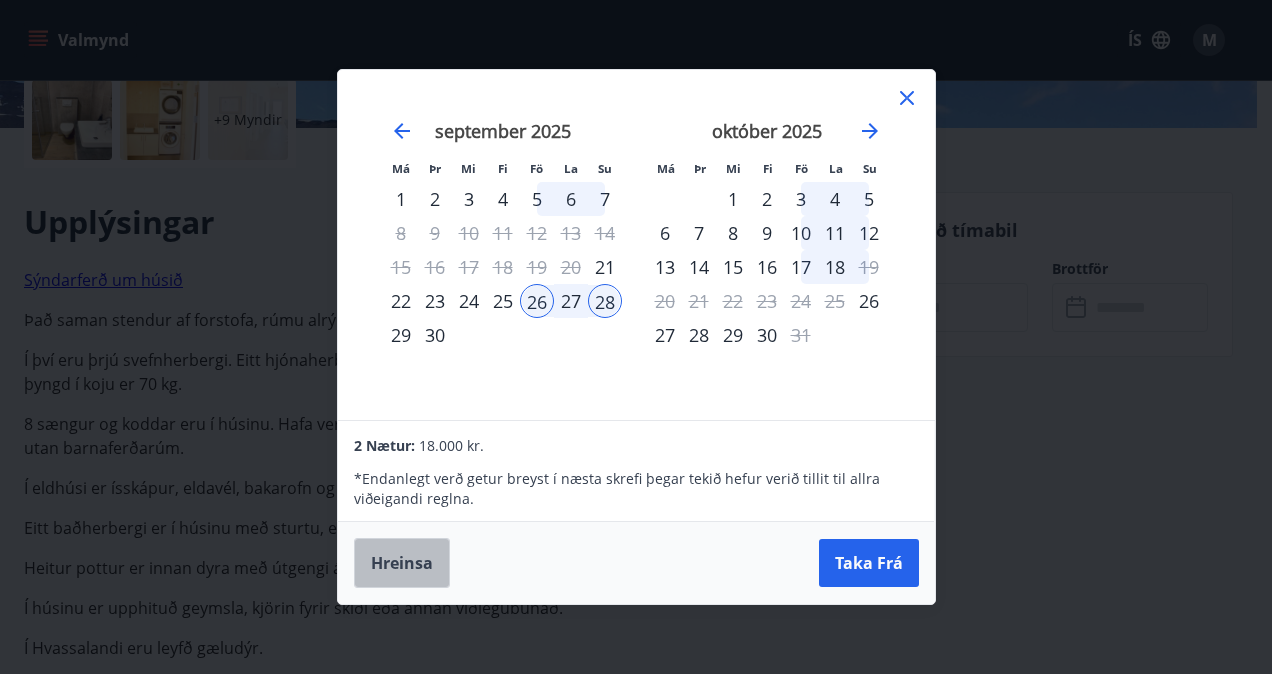 click on "Hreinsa" at bounding box center [402, 563] 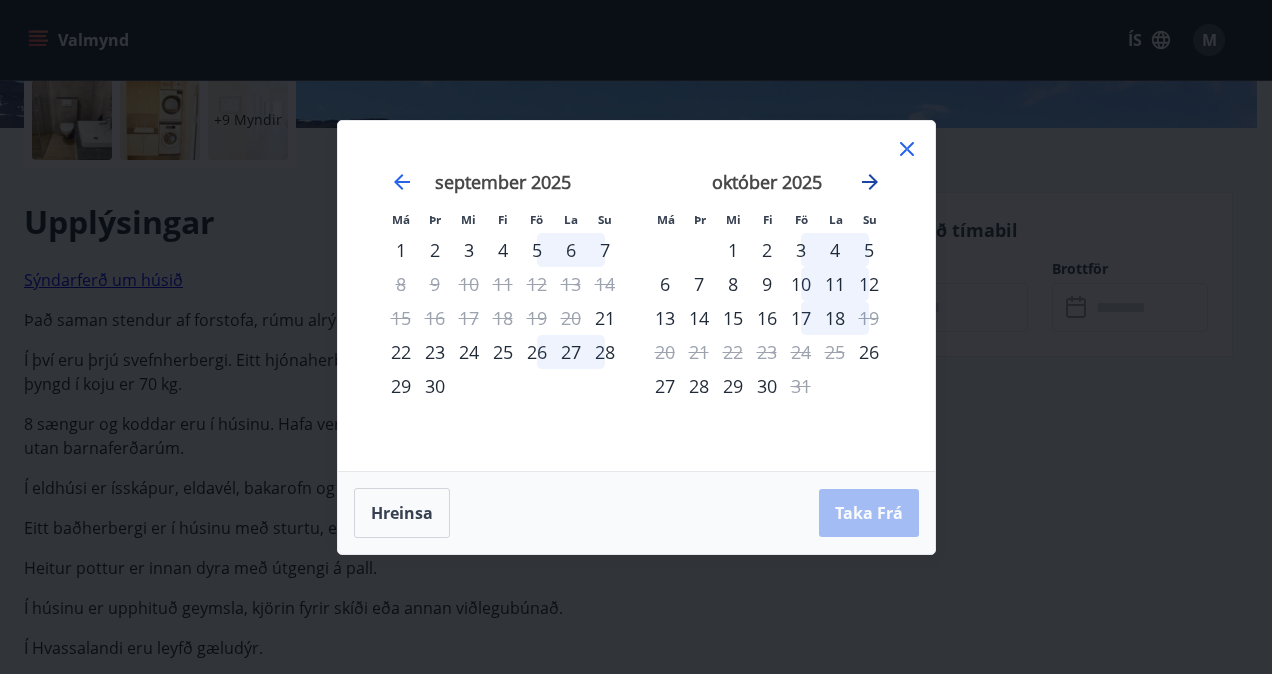 click 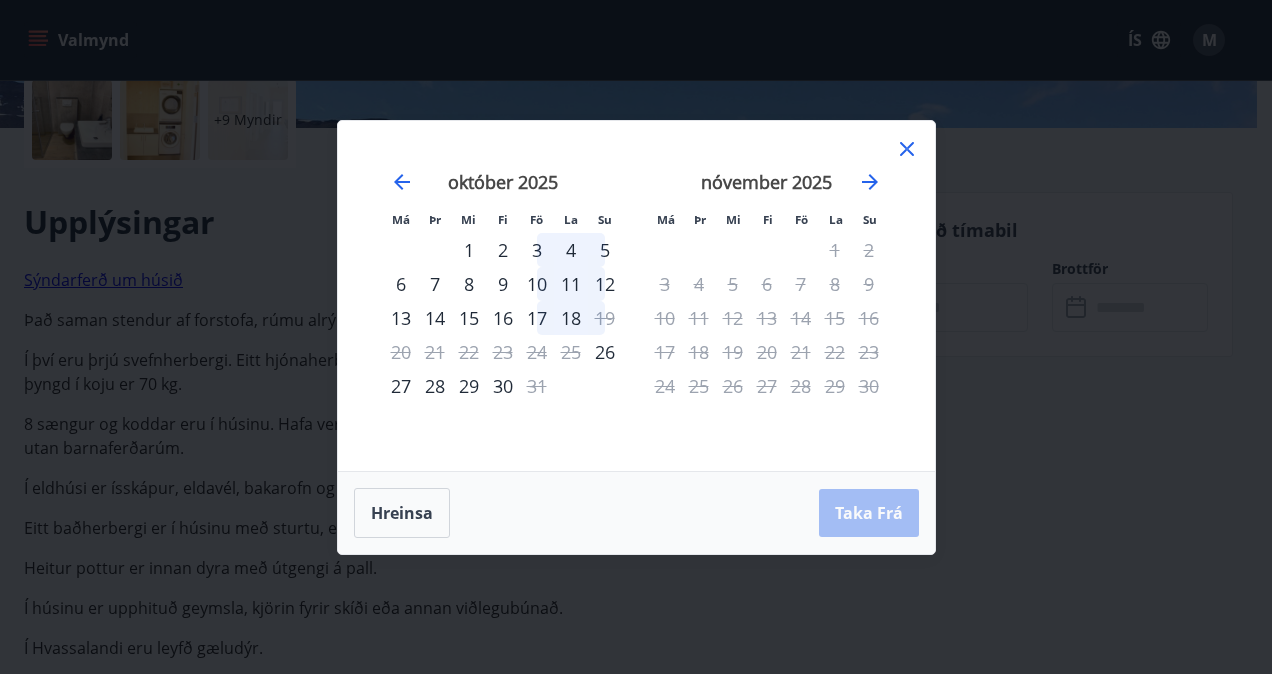click 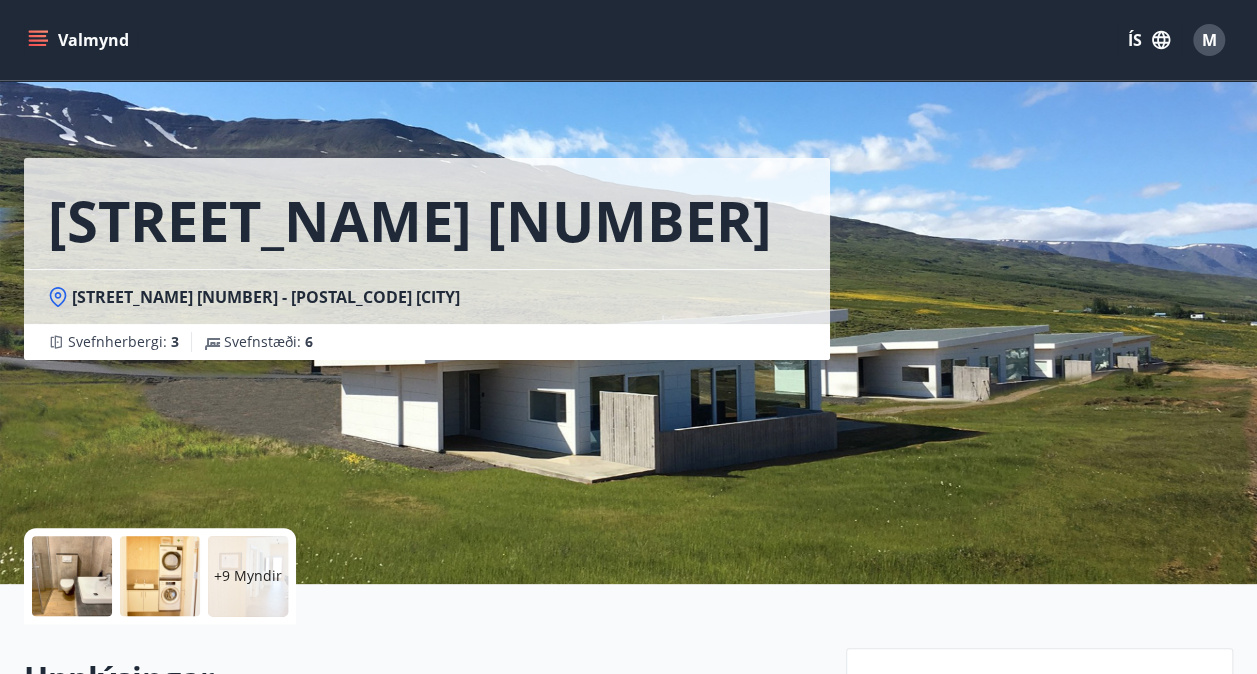 scroll, scrollTop: 0, scrollLeft: 0, axis: both 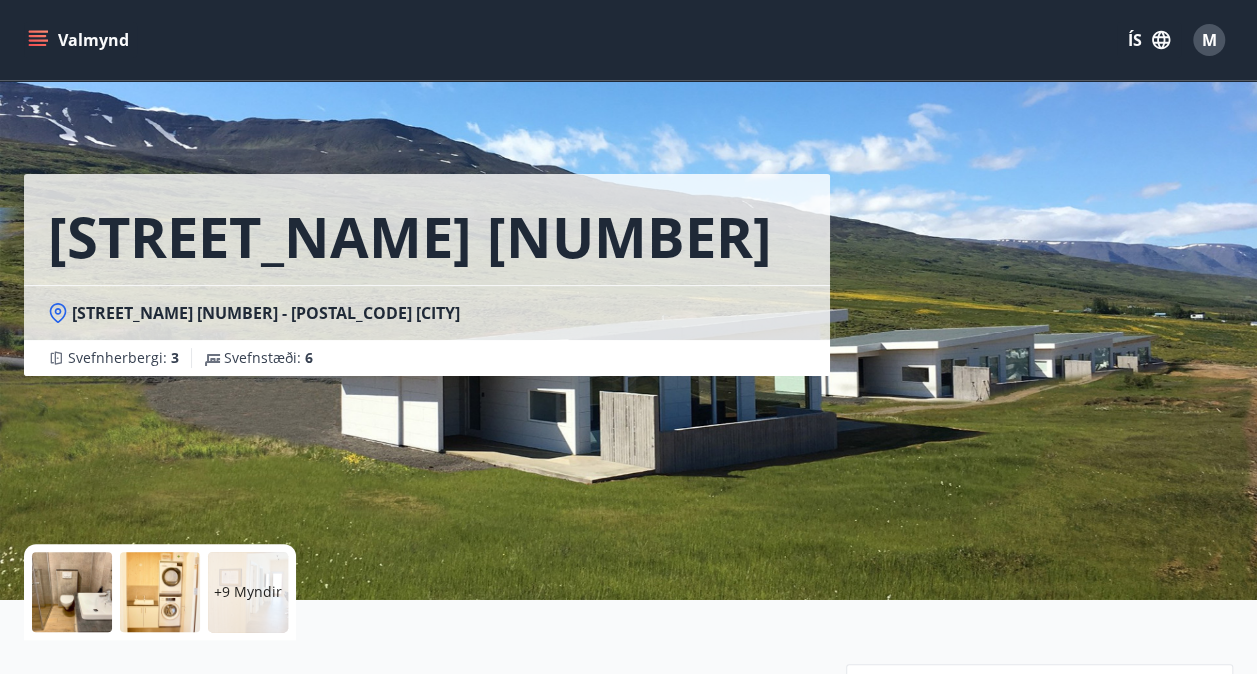 click 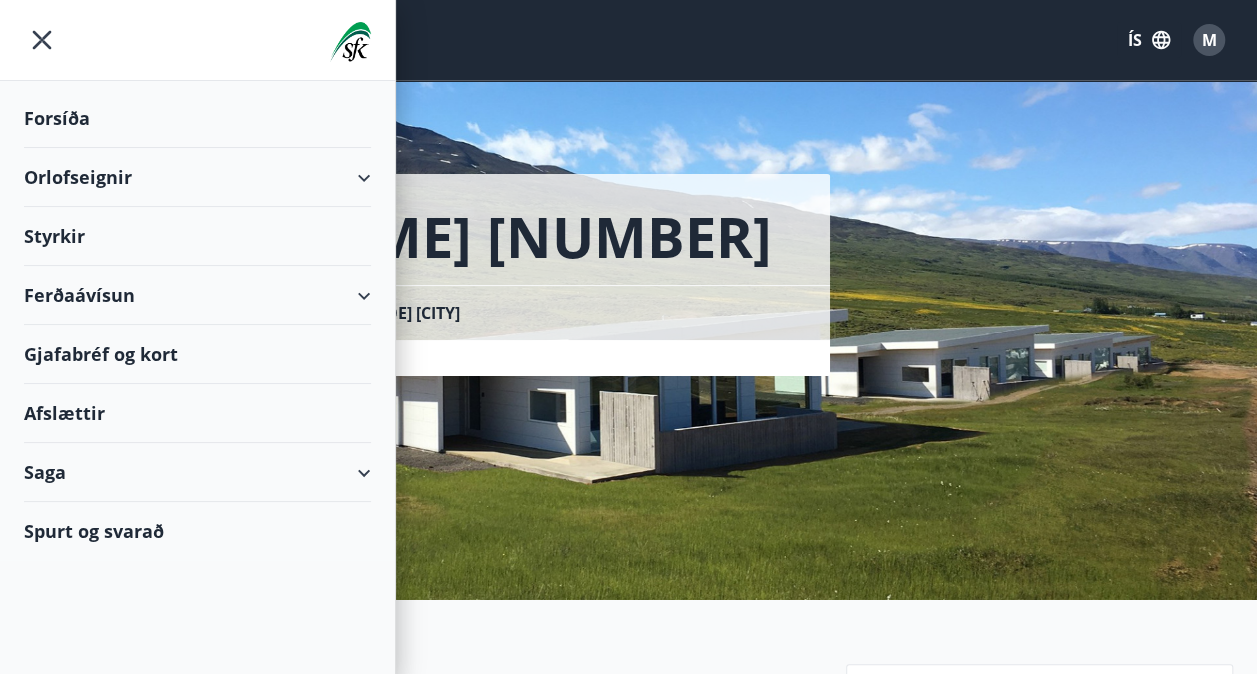 click on "Orlofseignir" at bounding box center (197, 177) 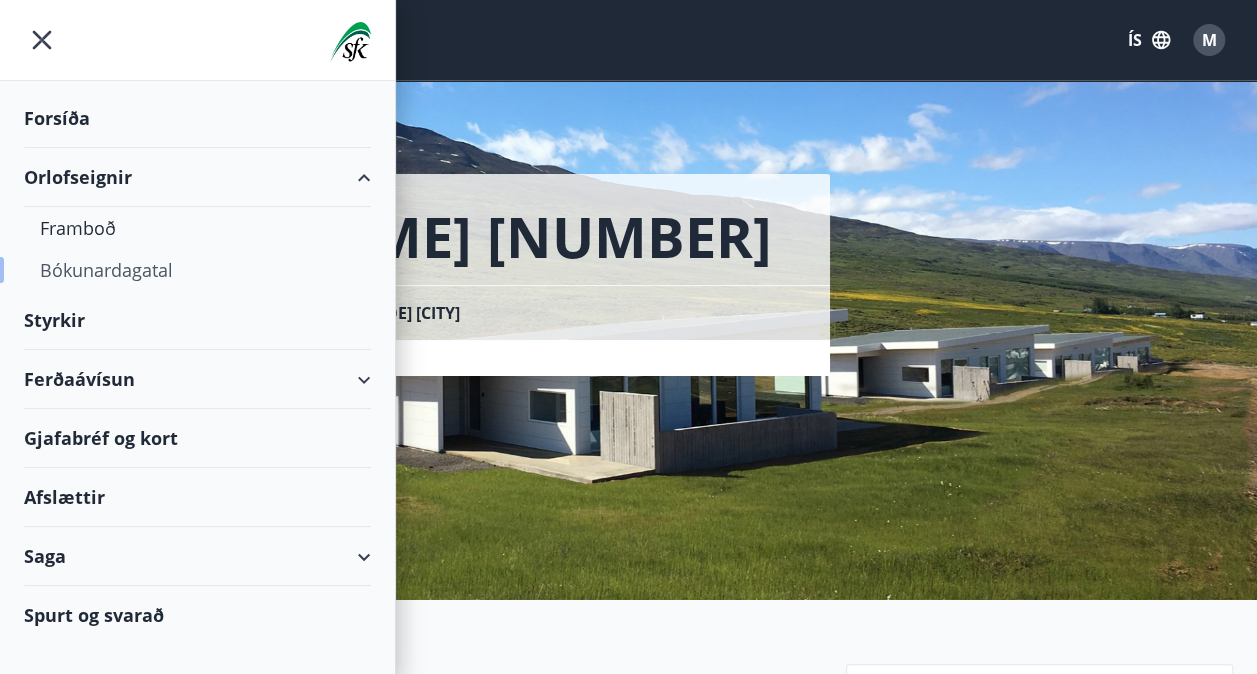 click on "Bókunardagatal" at bounding box center (197, 270) 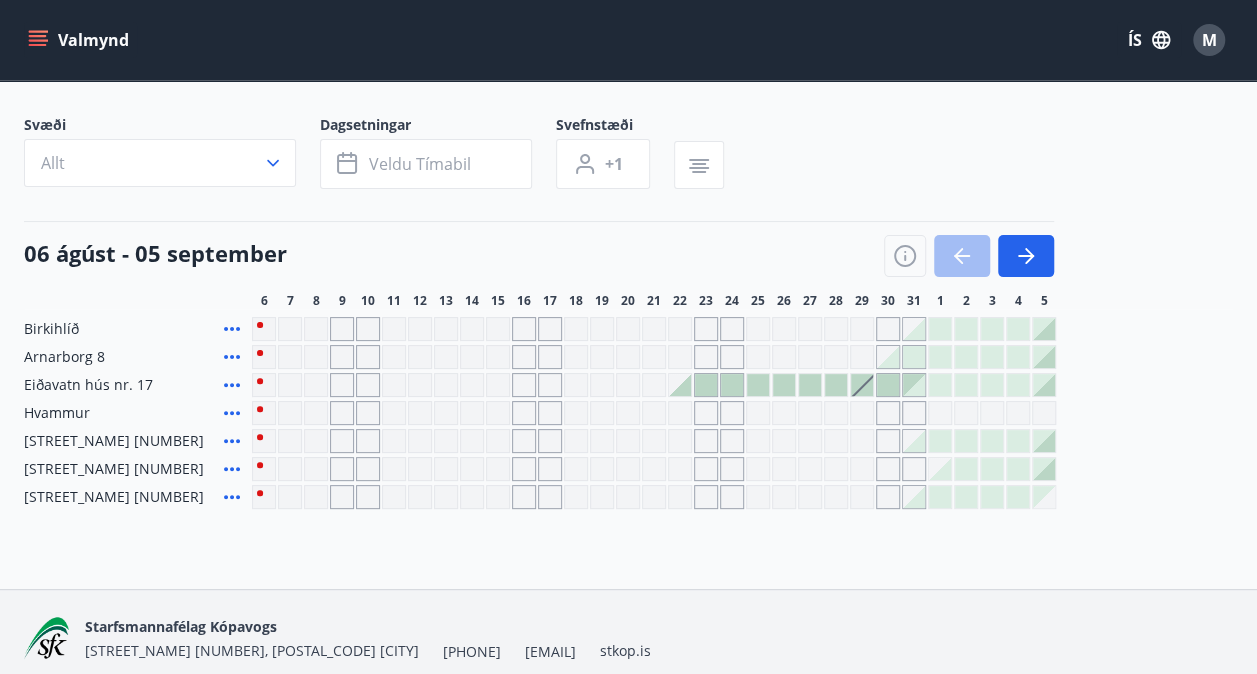 scroll, scrollTop: 93, scrollLeft: 0, axis: vertical 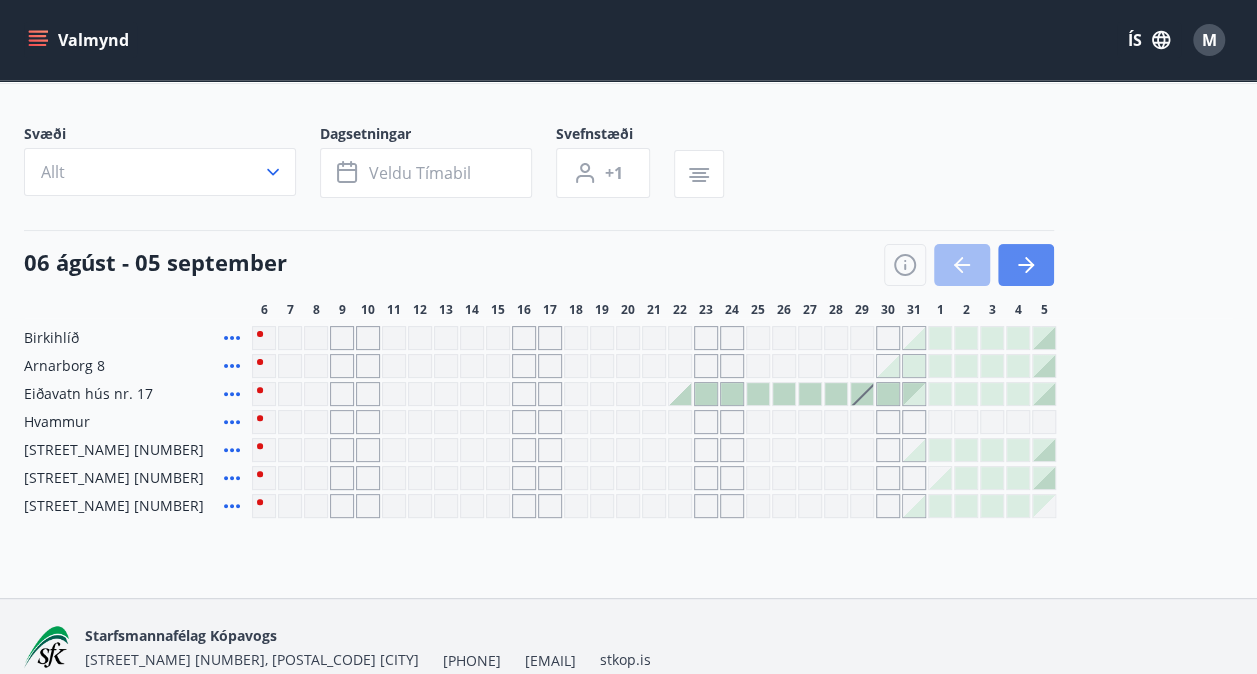 click 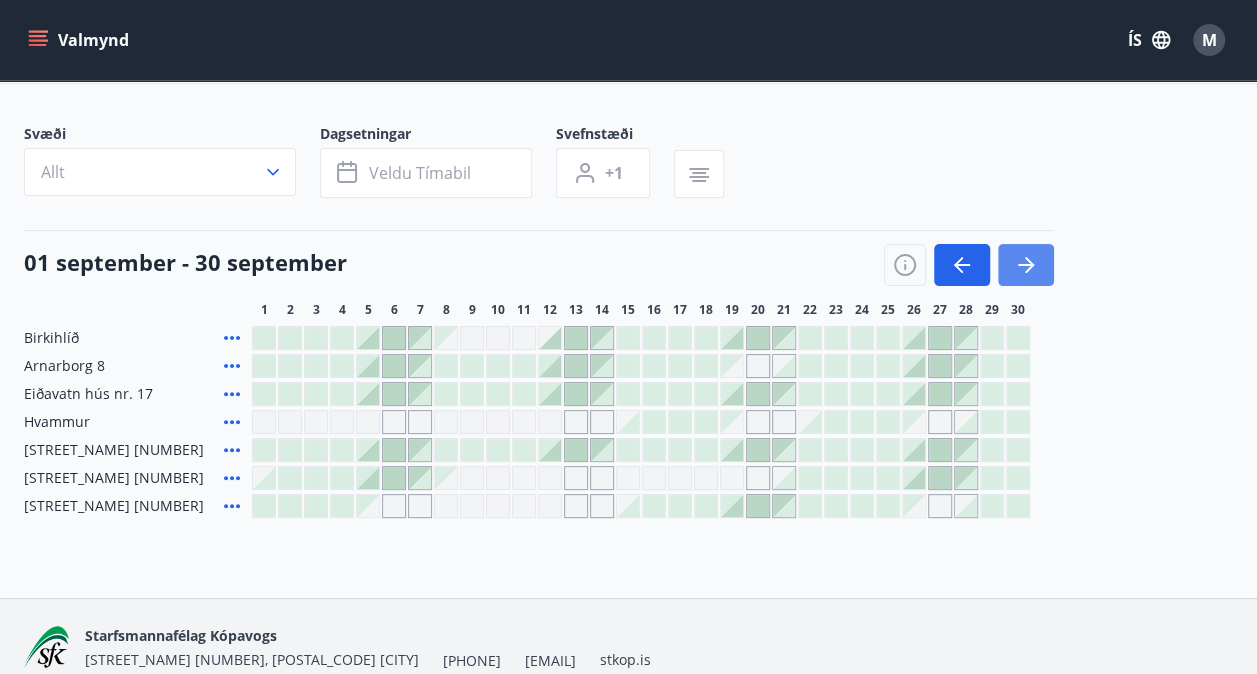 click 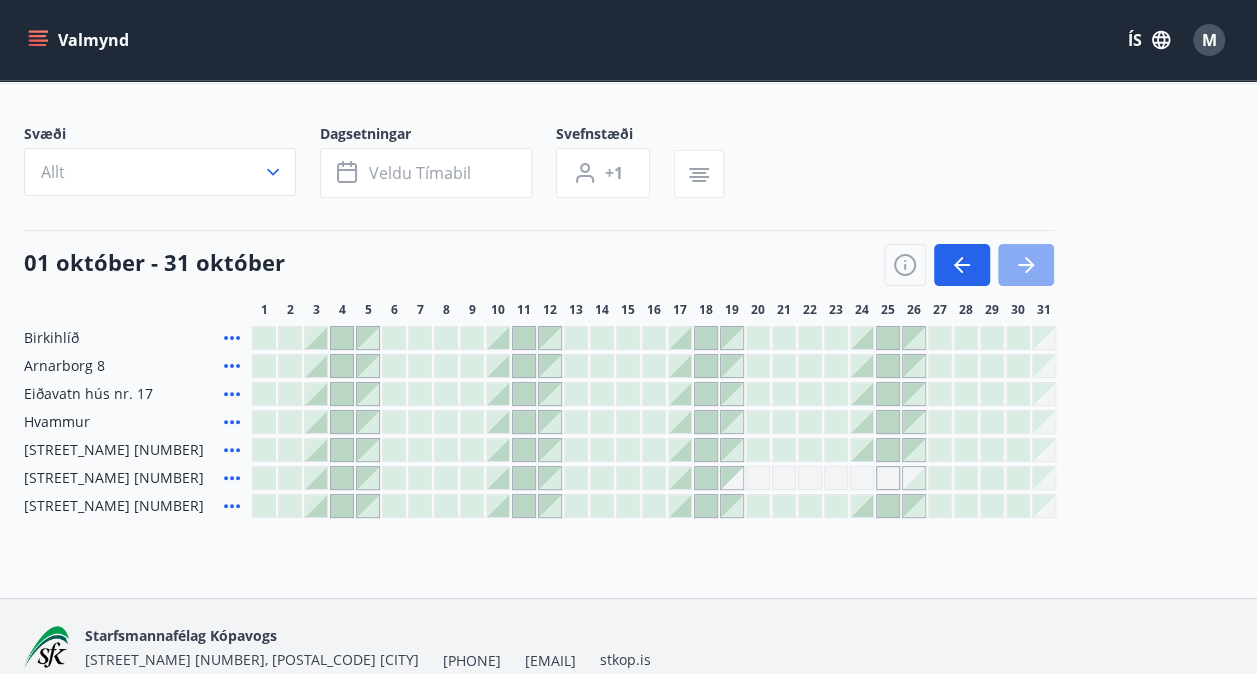 click 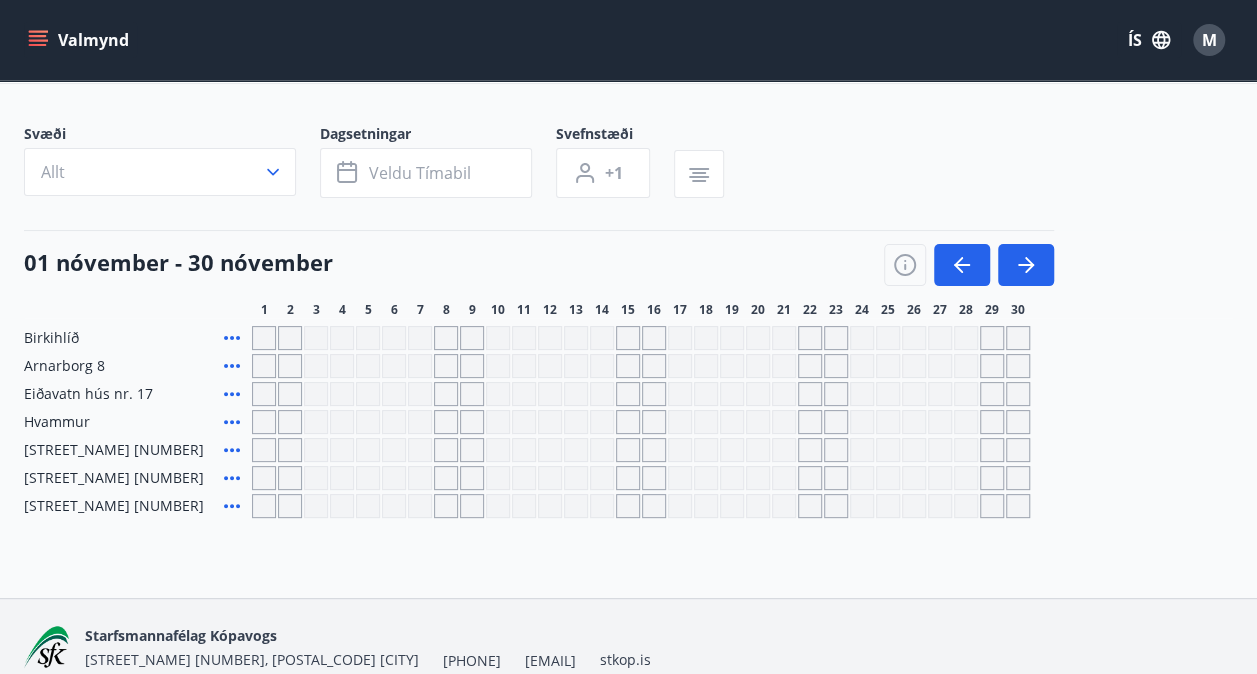 click at bounding box center (810, 478) 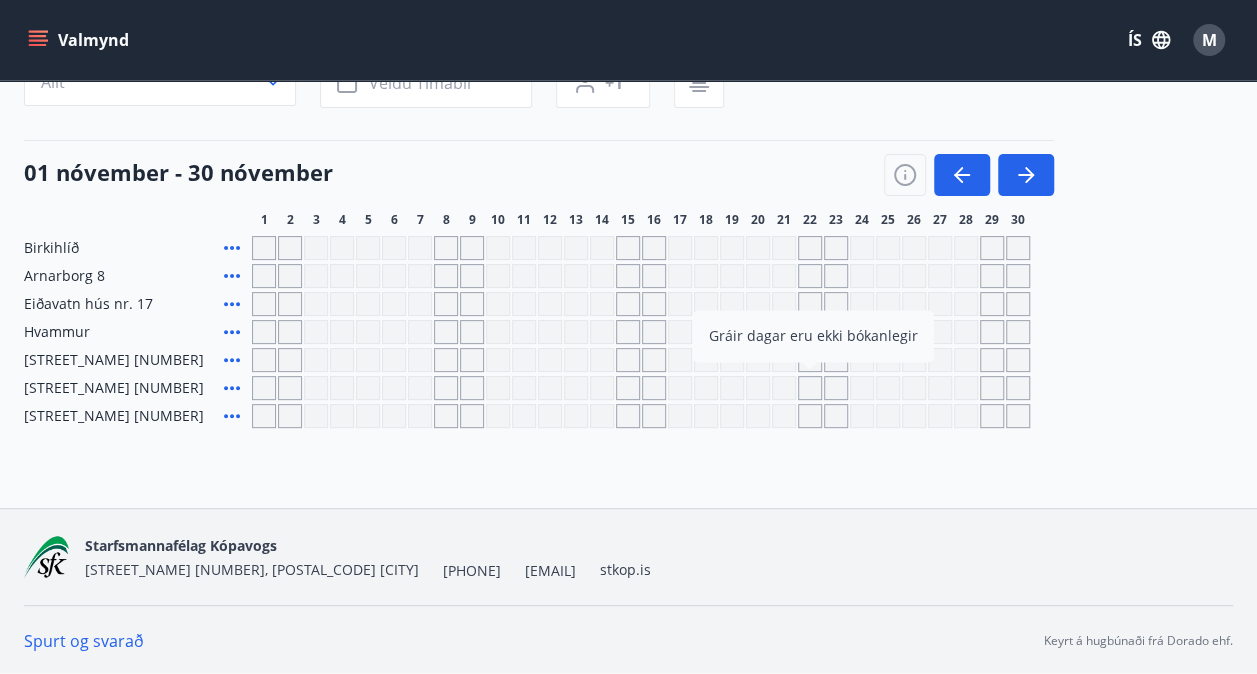 scroll, scrollTop: 19, scrollLeft: 0, axis: vertical 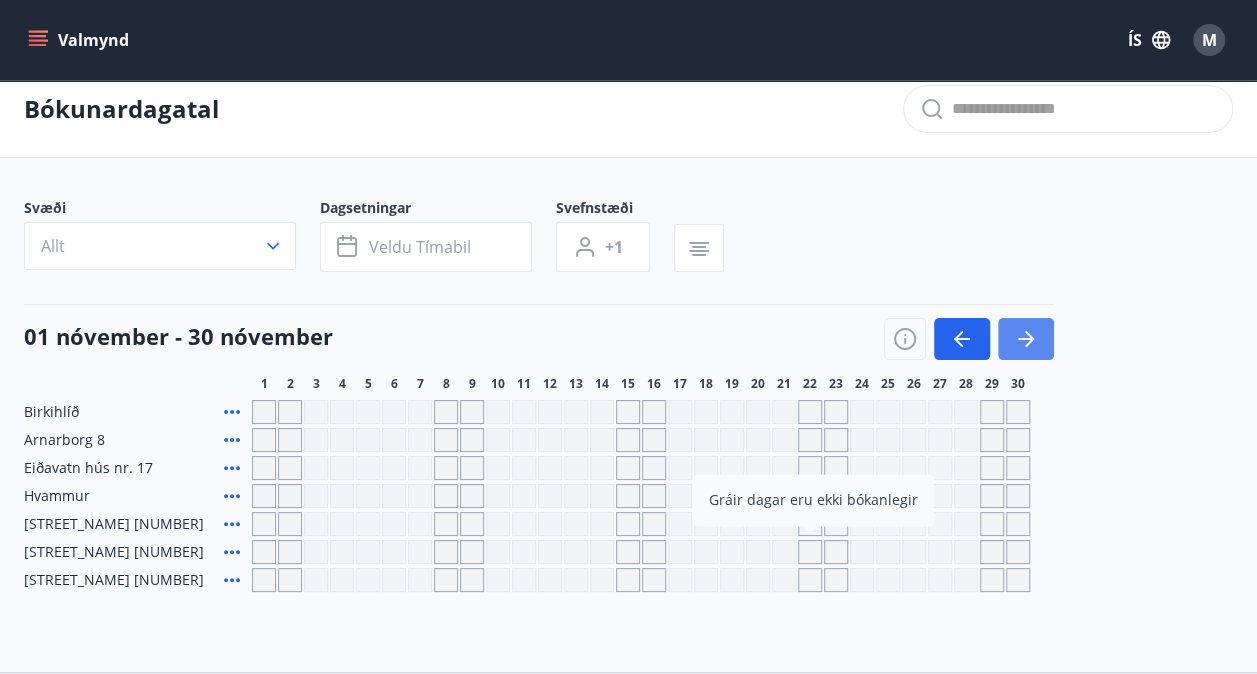 click 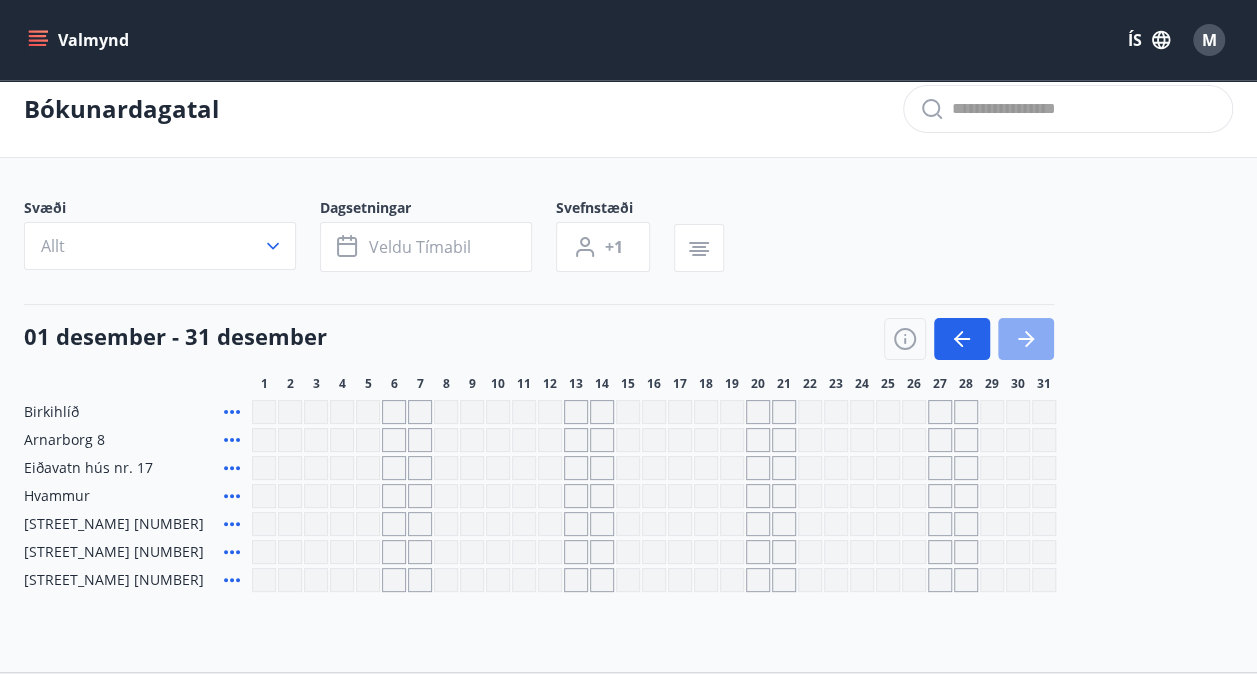 click 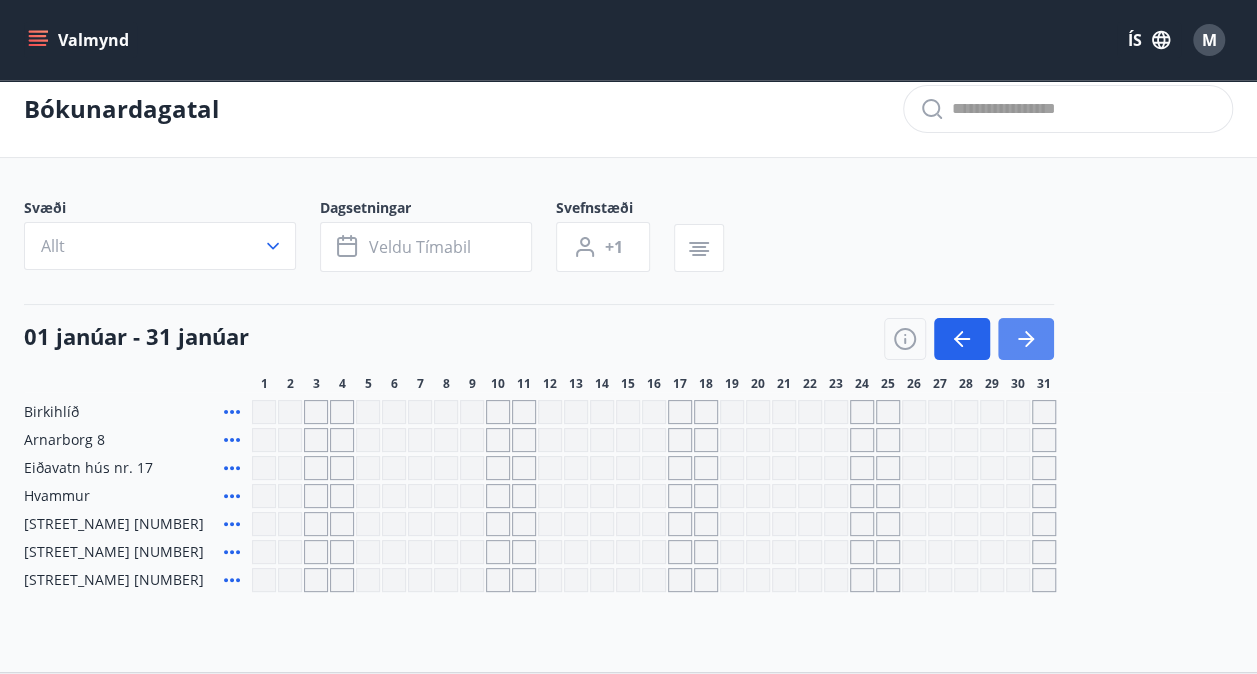 click 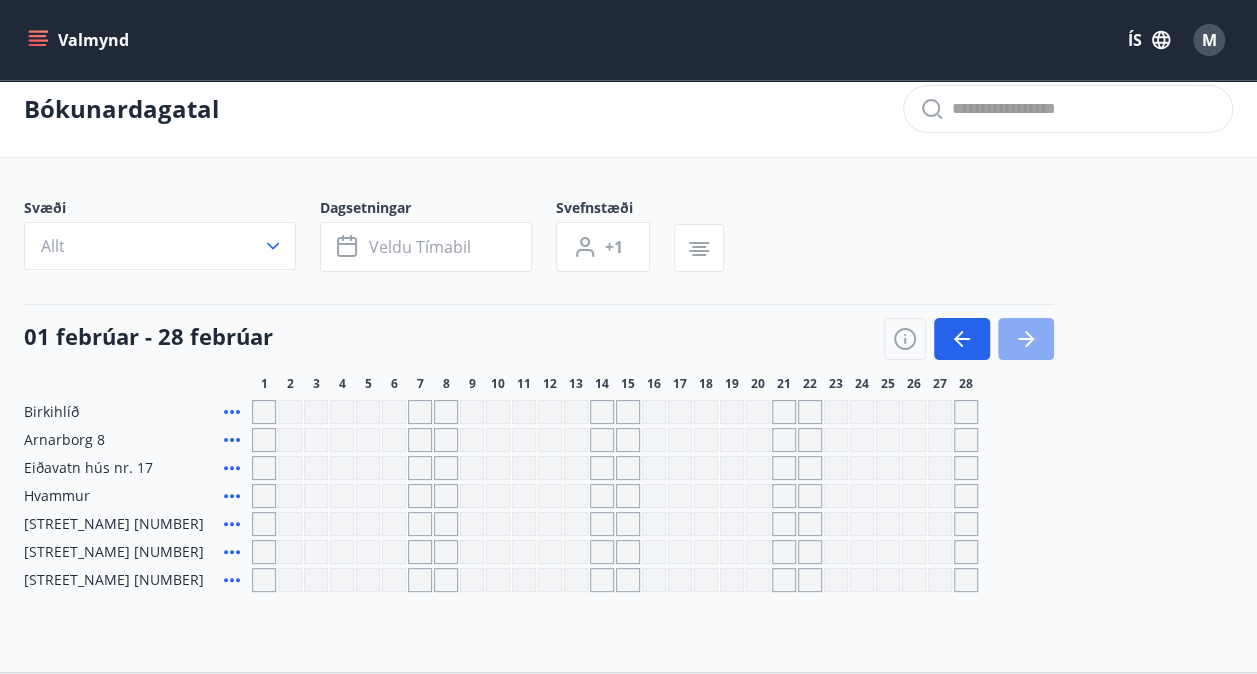 click 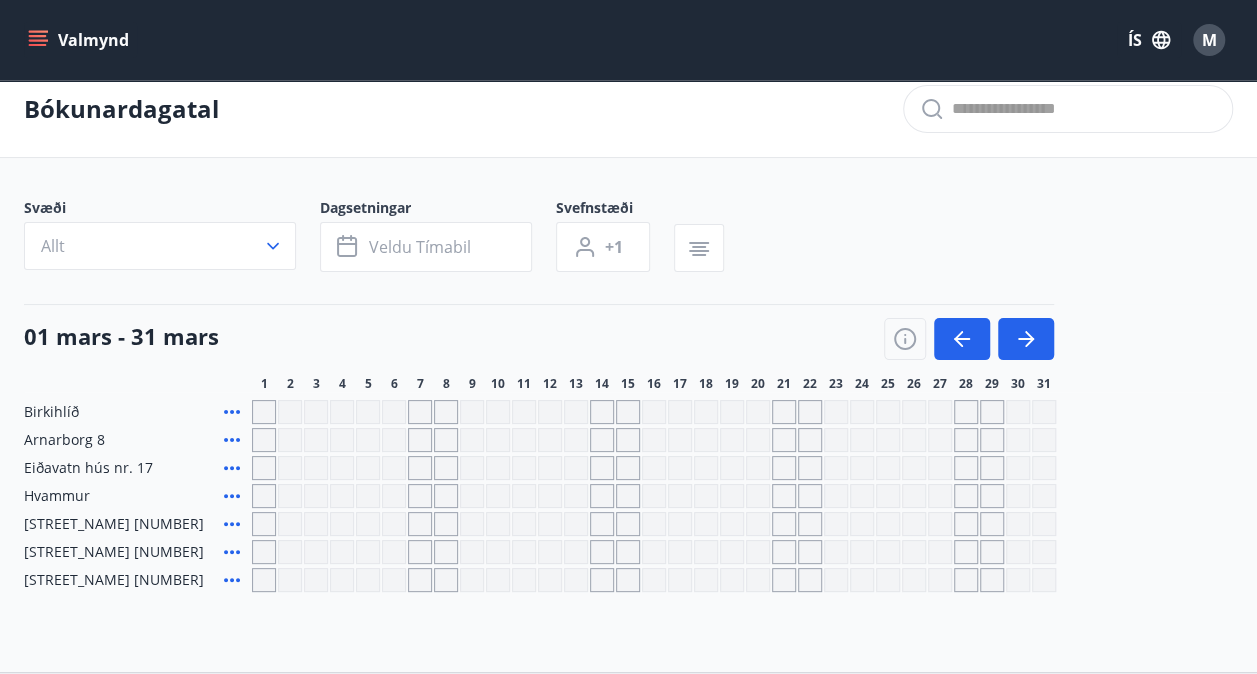 click 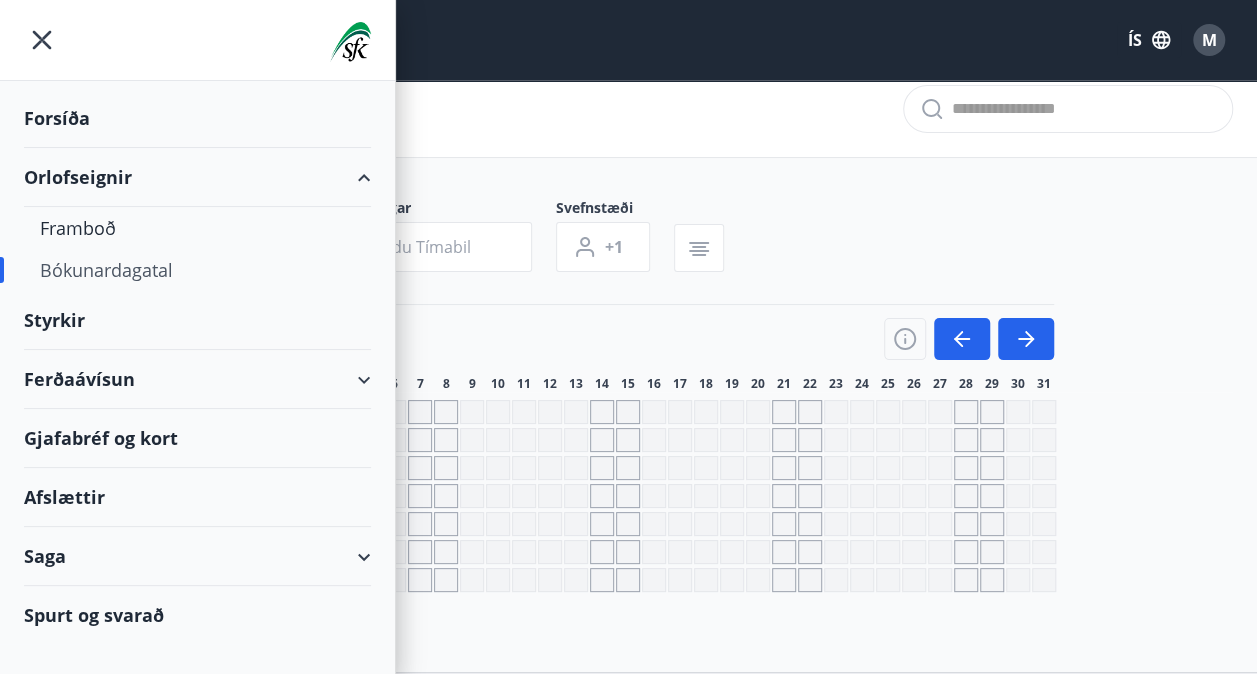 click on "Orlofseignir" at bounding box center [197, 177] 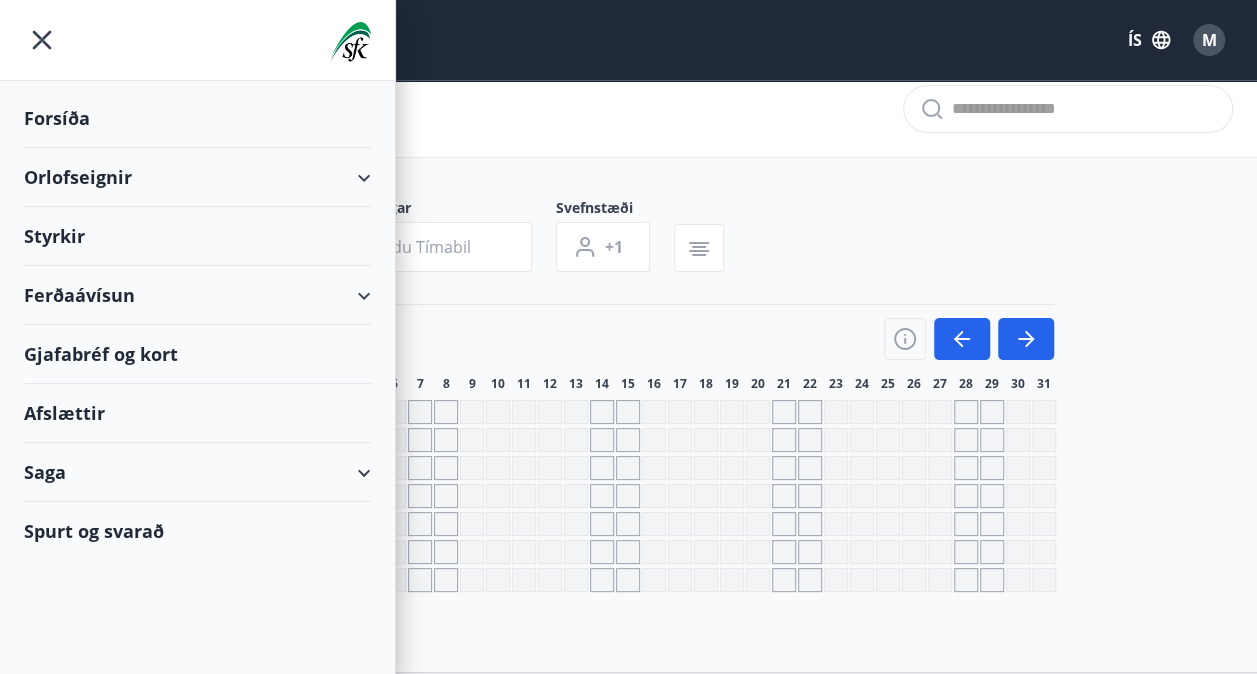 click on "Spurt og svarað" at bounding box center [197, 531] 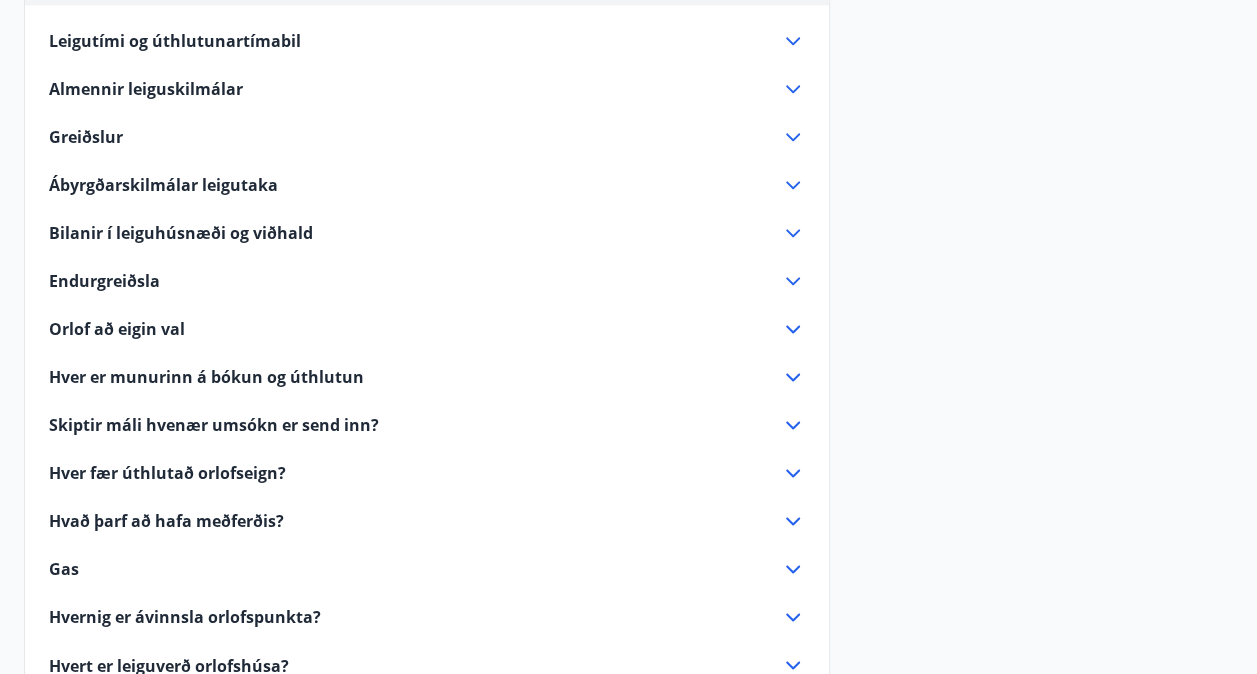 scroll, scrollTop: 1230, scrollLeft: 0, axis: vertical 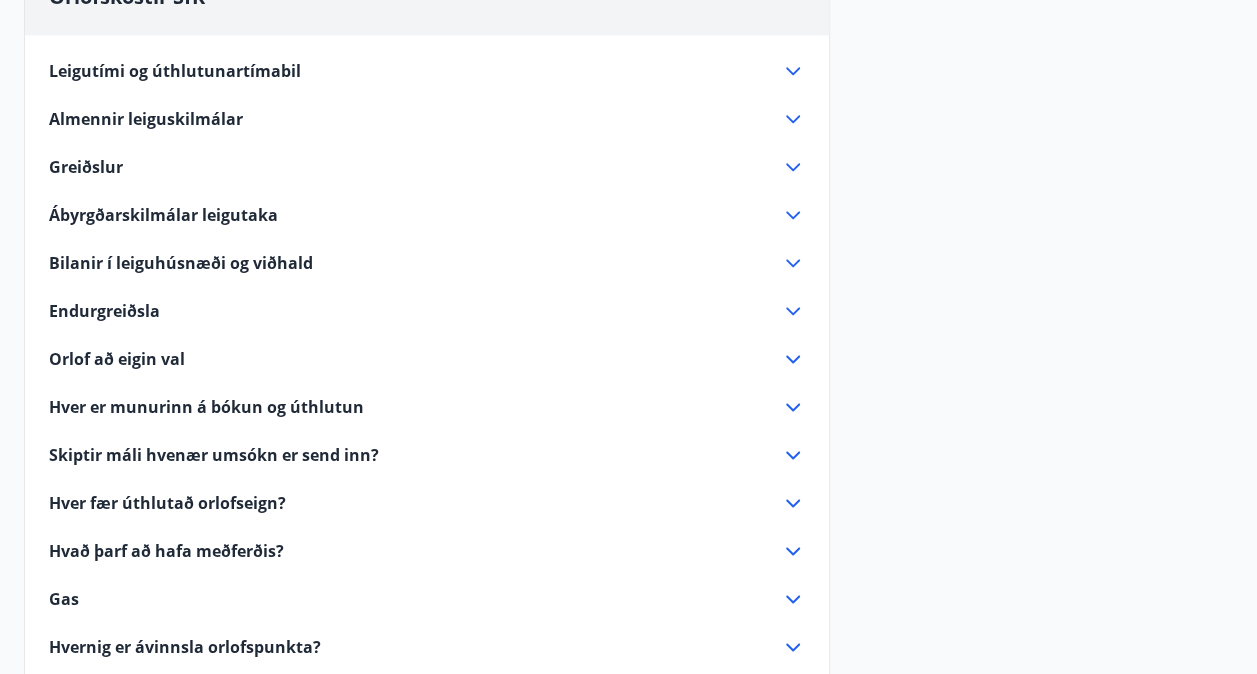 click 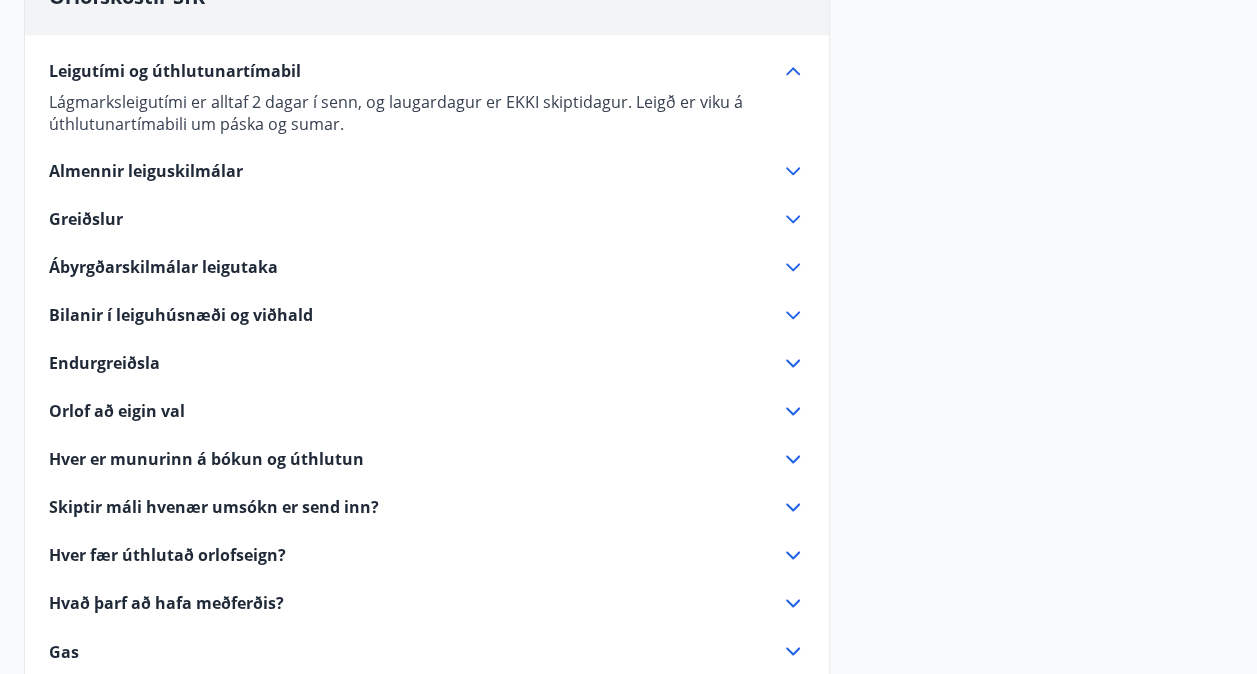 click 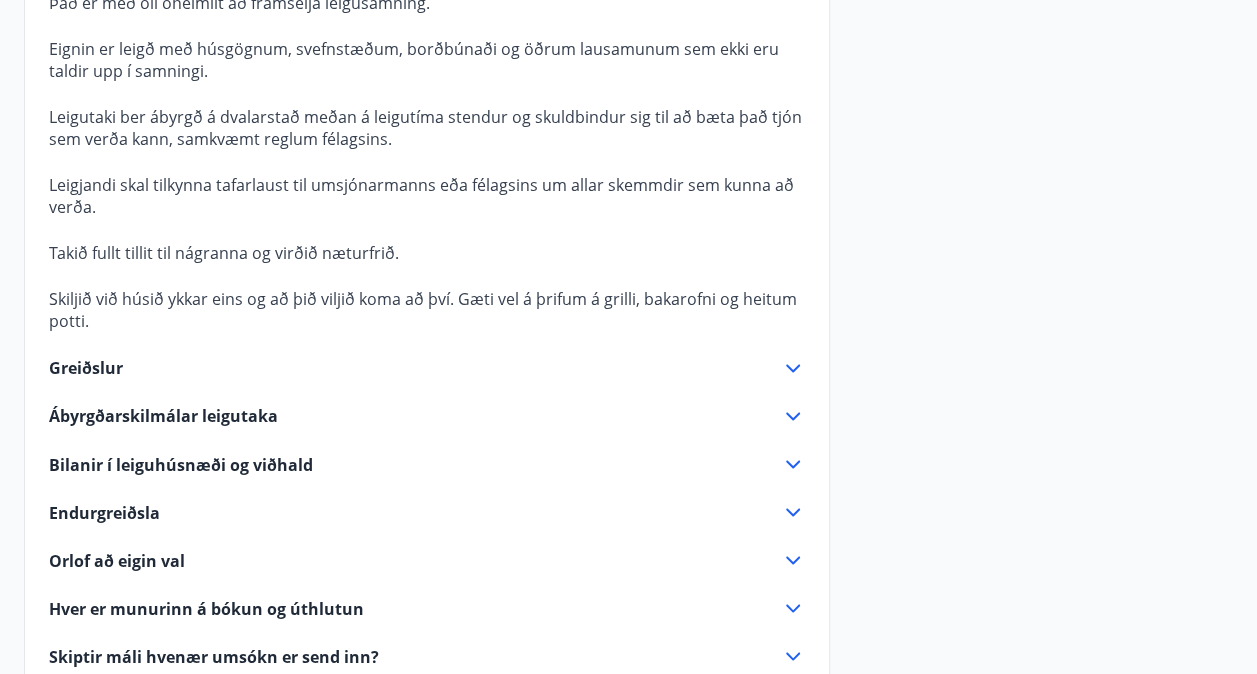 scroll, scrollTop: 1446, scrollLeft: 0, axis: vertical 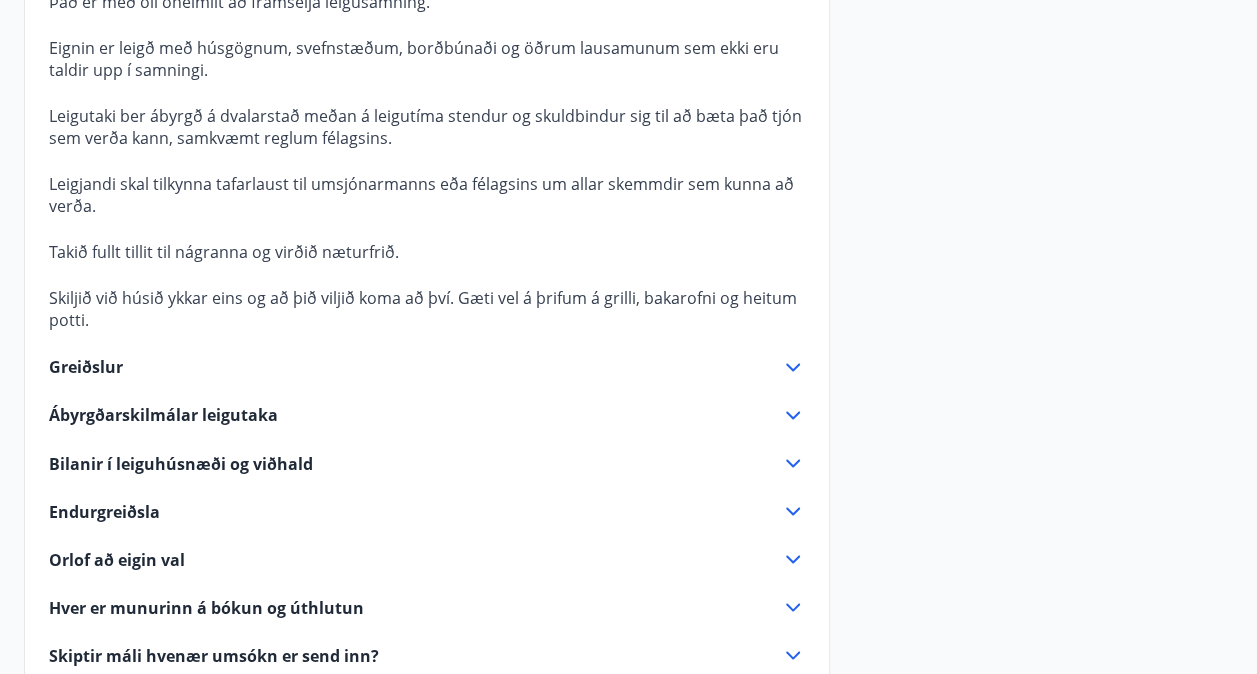click 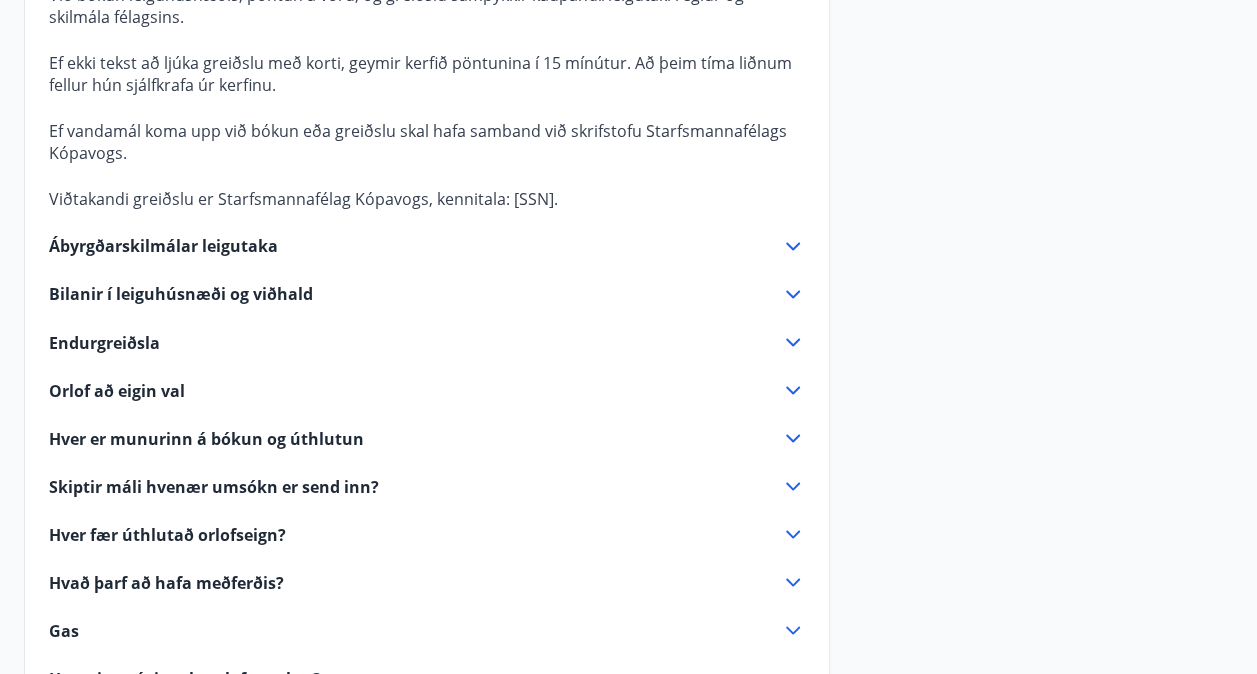 scroll, scrollTop: 1570, scrollLeft: 0, axis: vertical 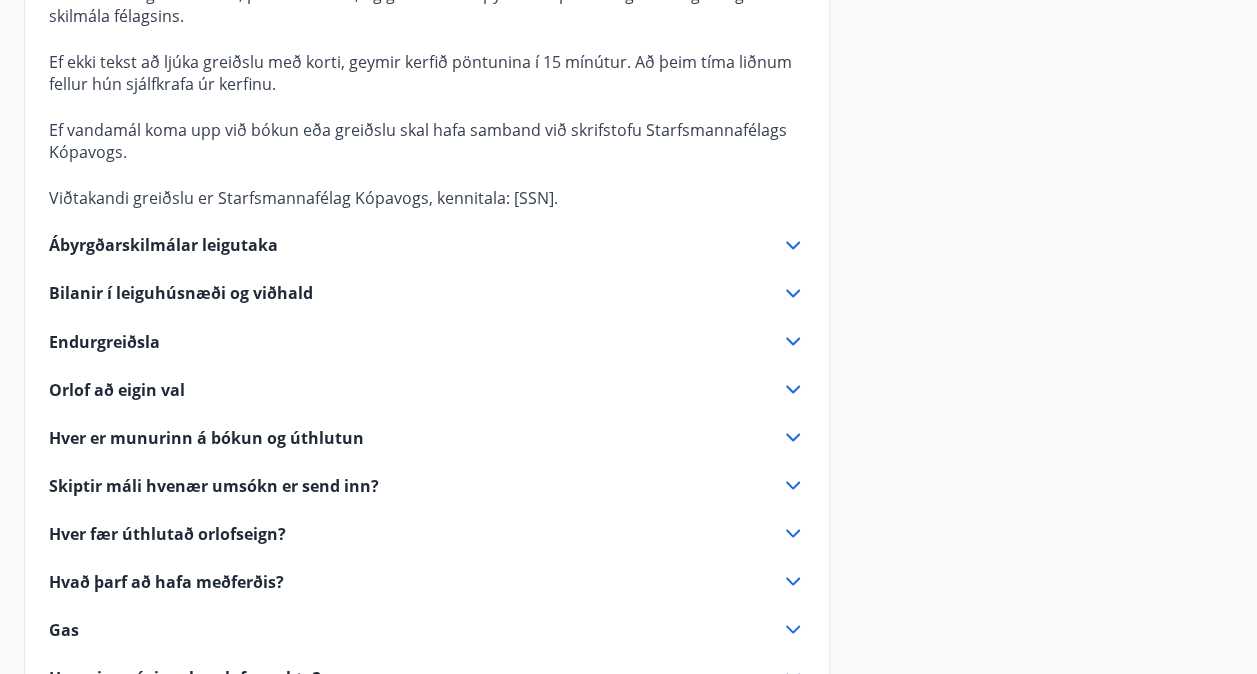 click 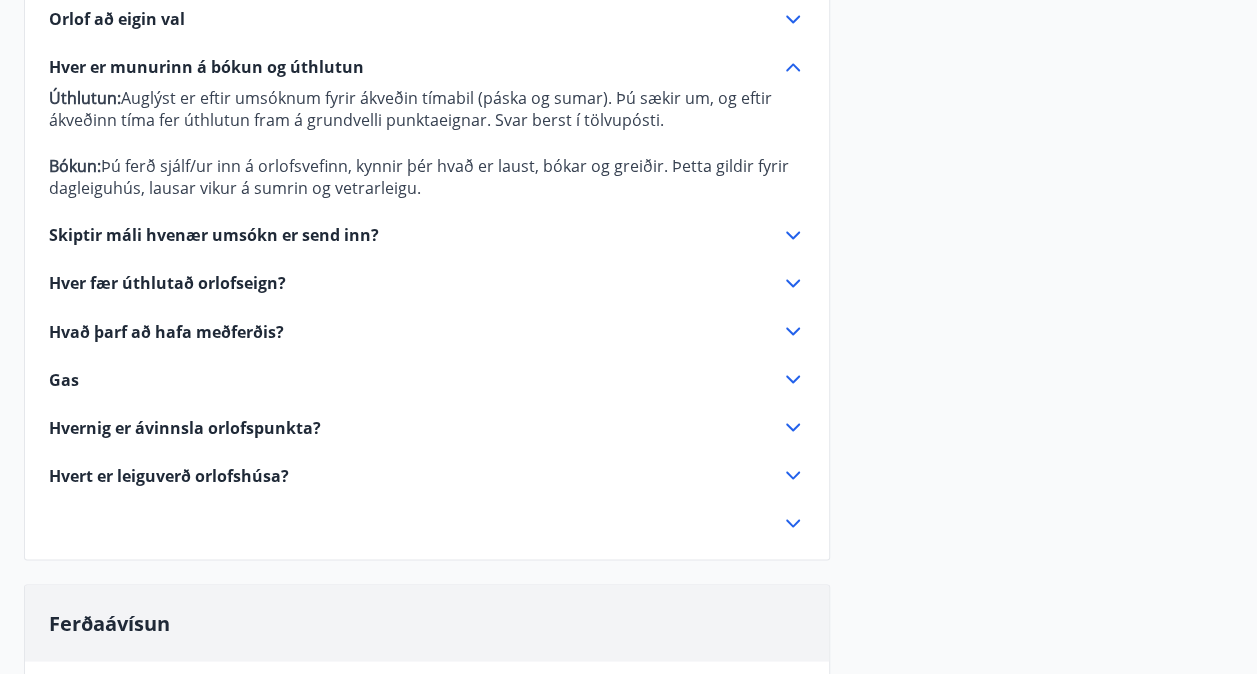 click 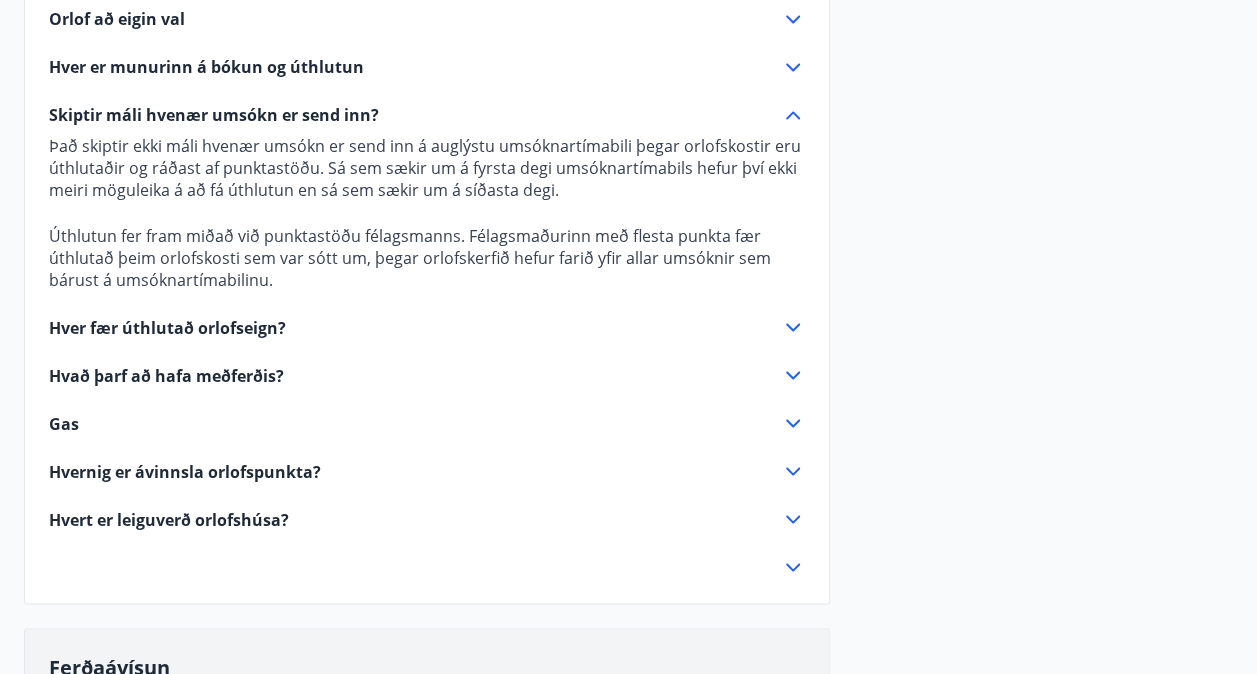 click 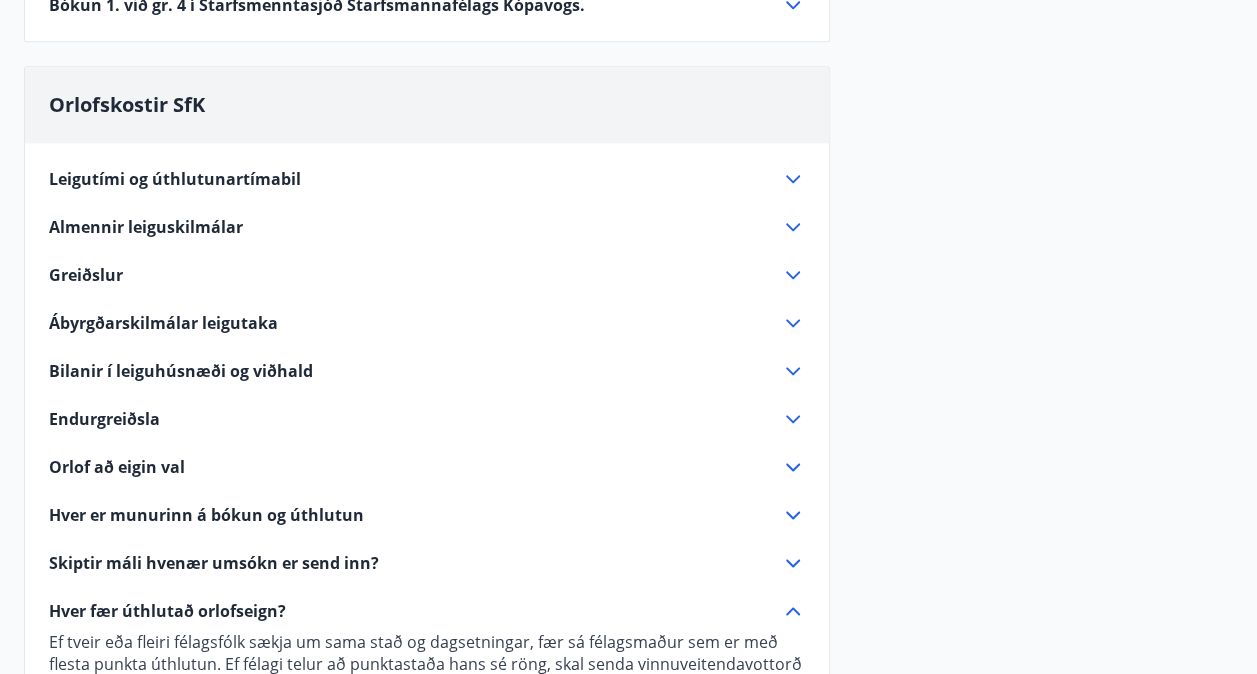 scroll, scrollTop: 1118, scrollLeft: 0, axis: vertical 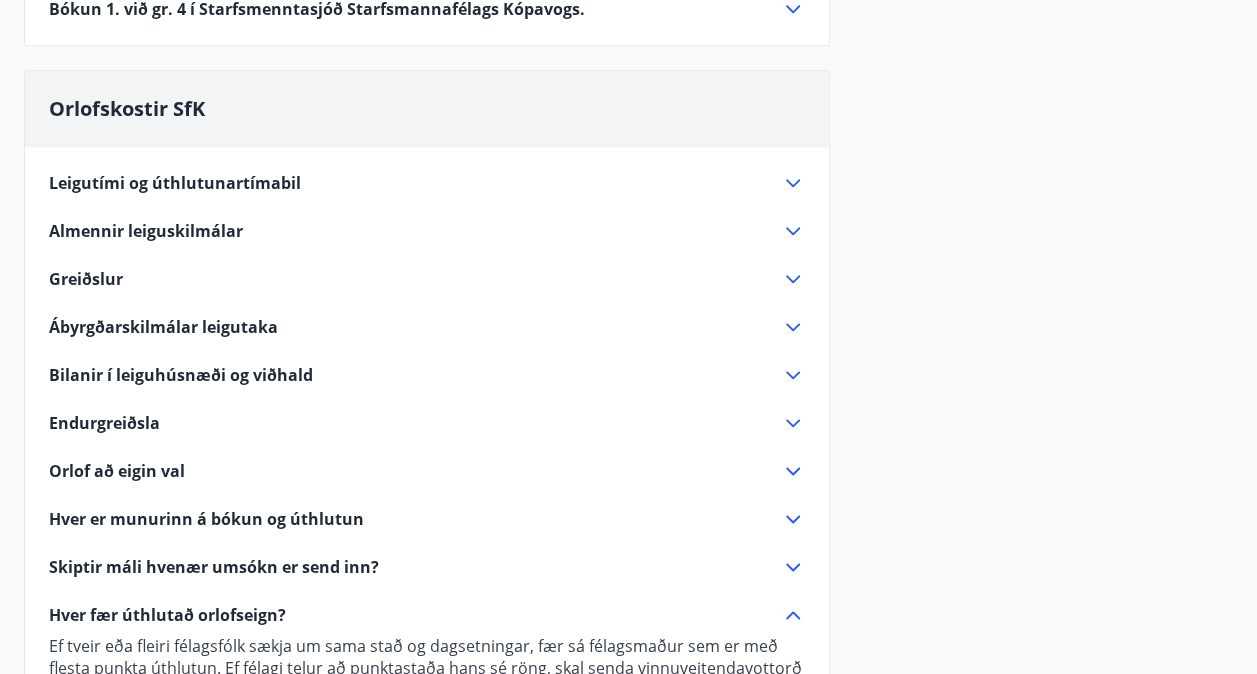 click 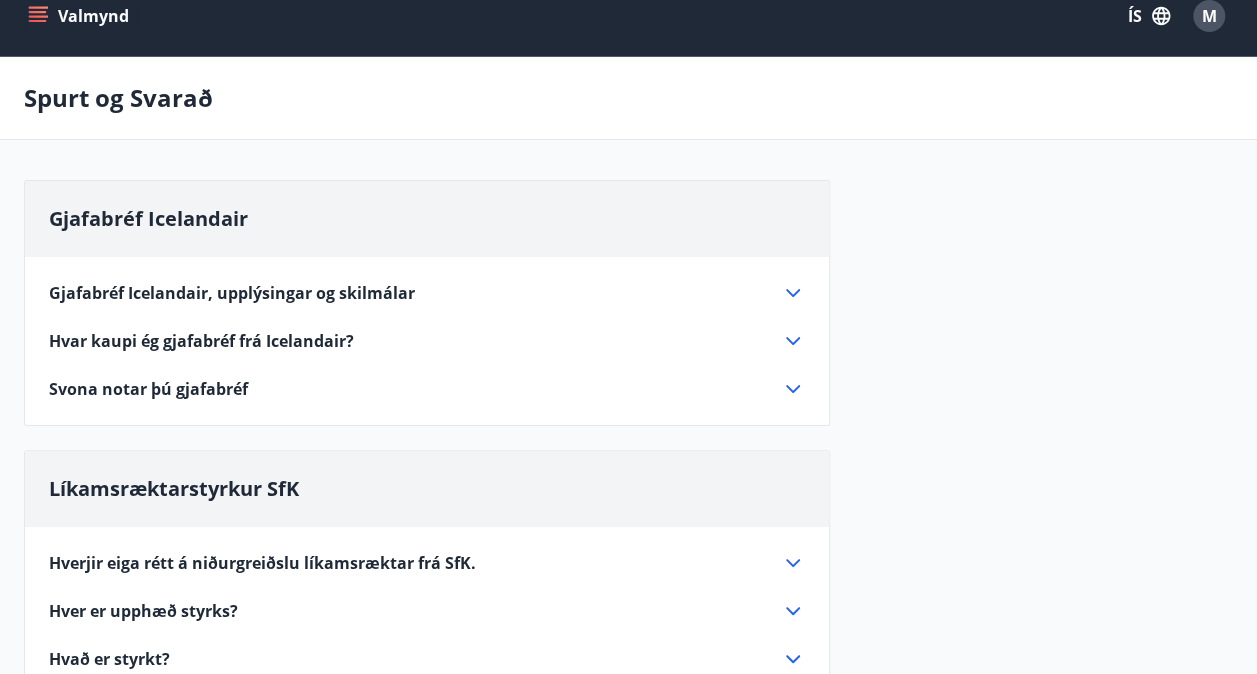 scroll, scrollTop: 22, scrollLeft: 0, axis: vertical 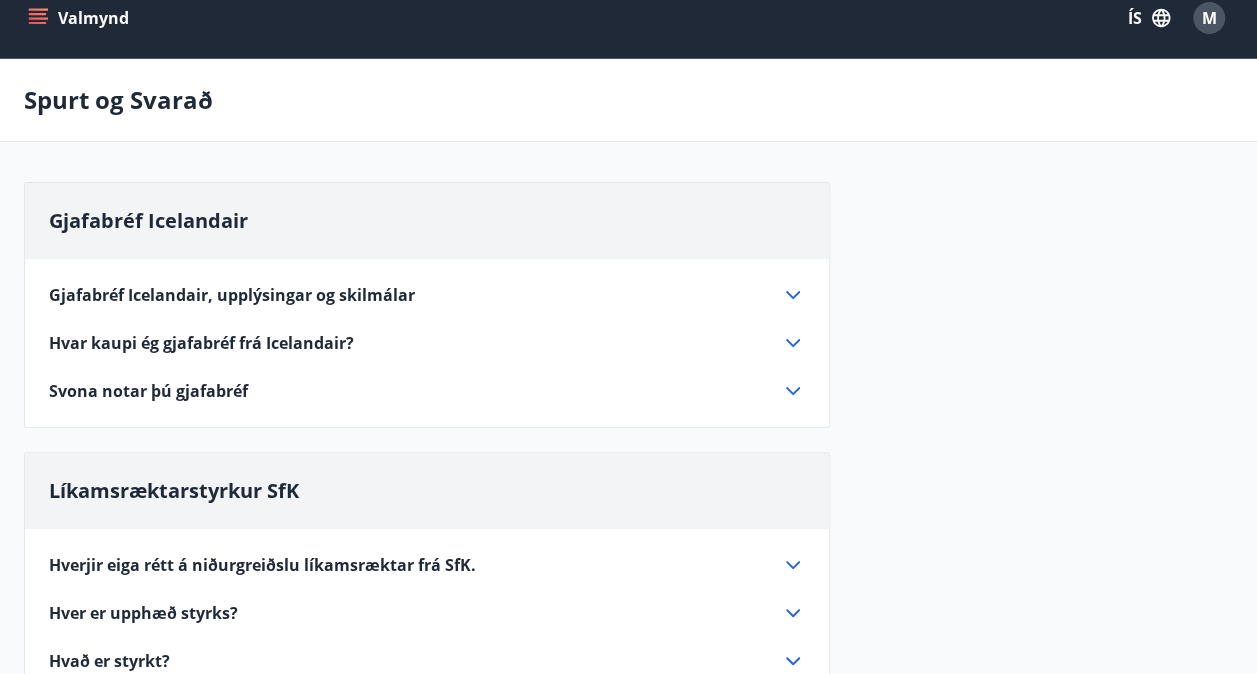 click 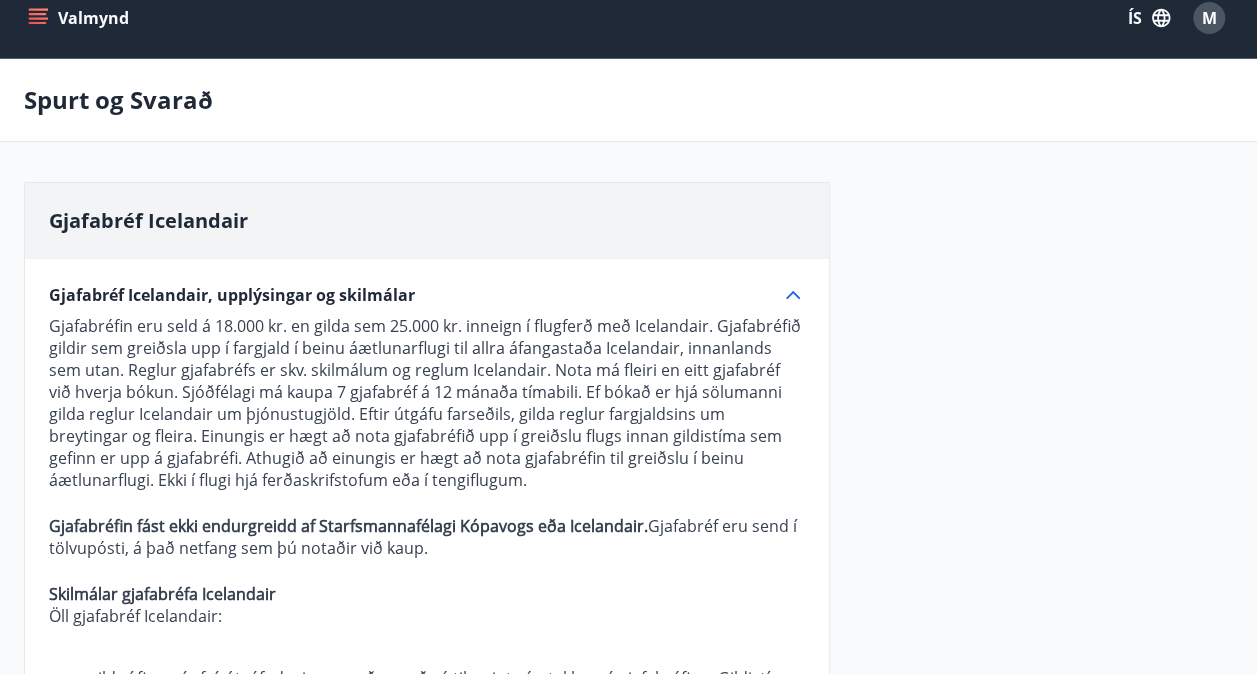 click 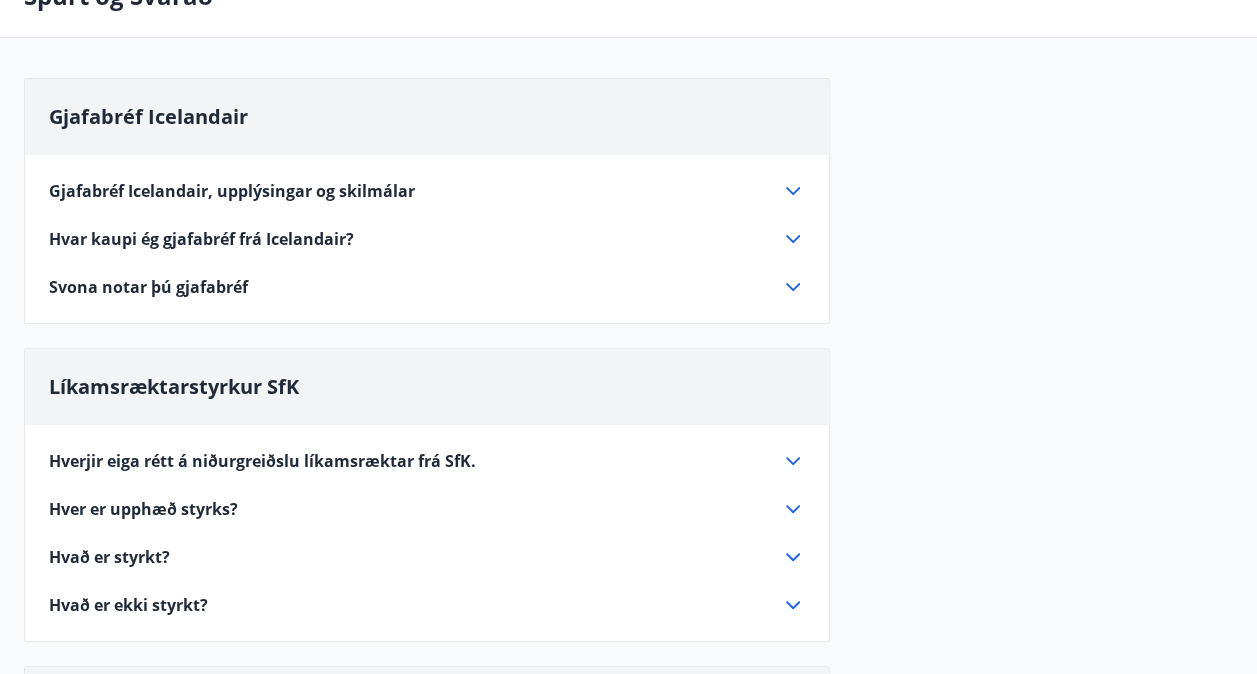 scroll, scrollTop: 128, scrollLeft: 0, axis: vertical 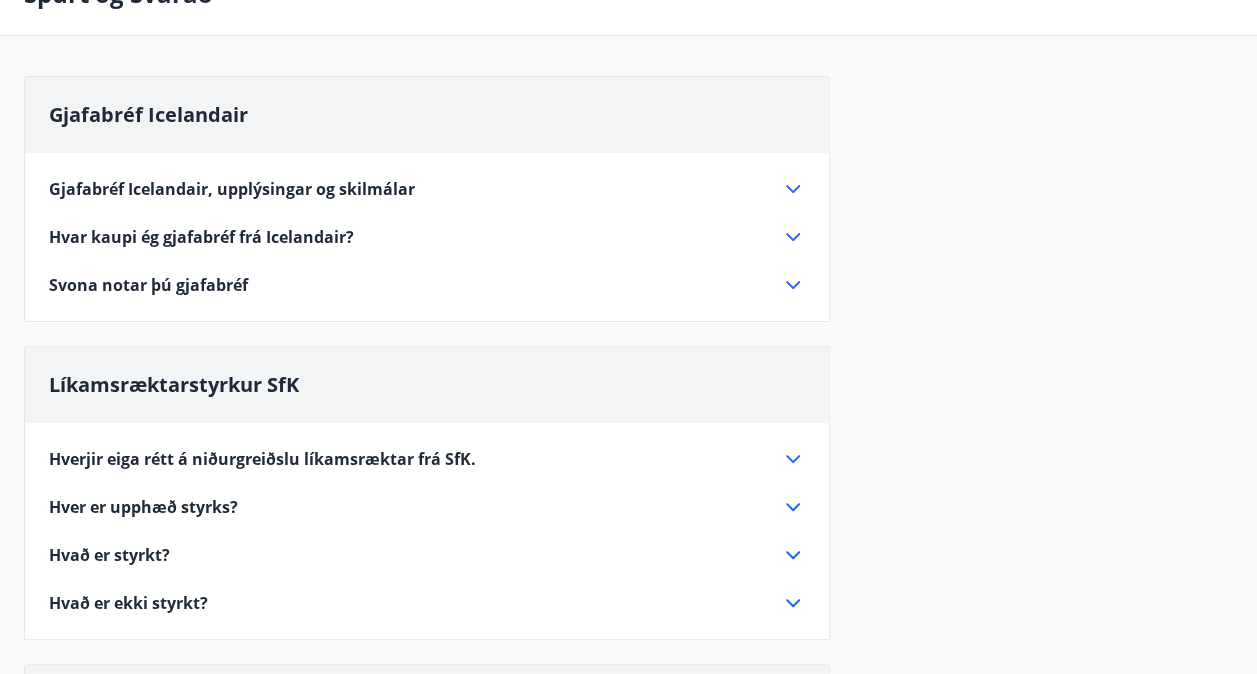click 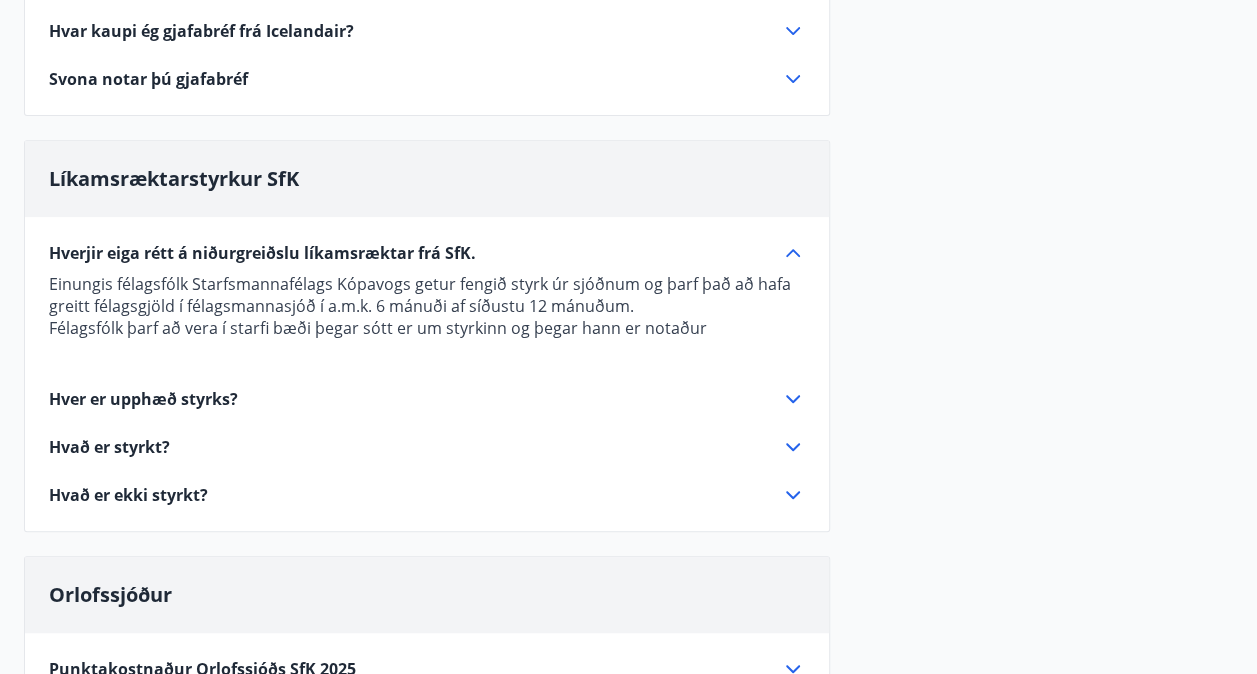 scroll, scrollTop: 334, scrollLeft: 0, axis: vertical 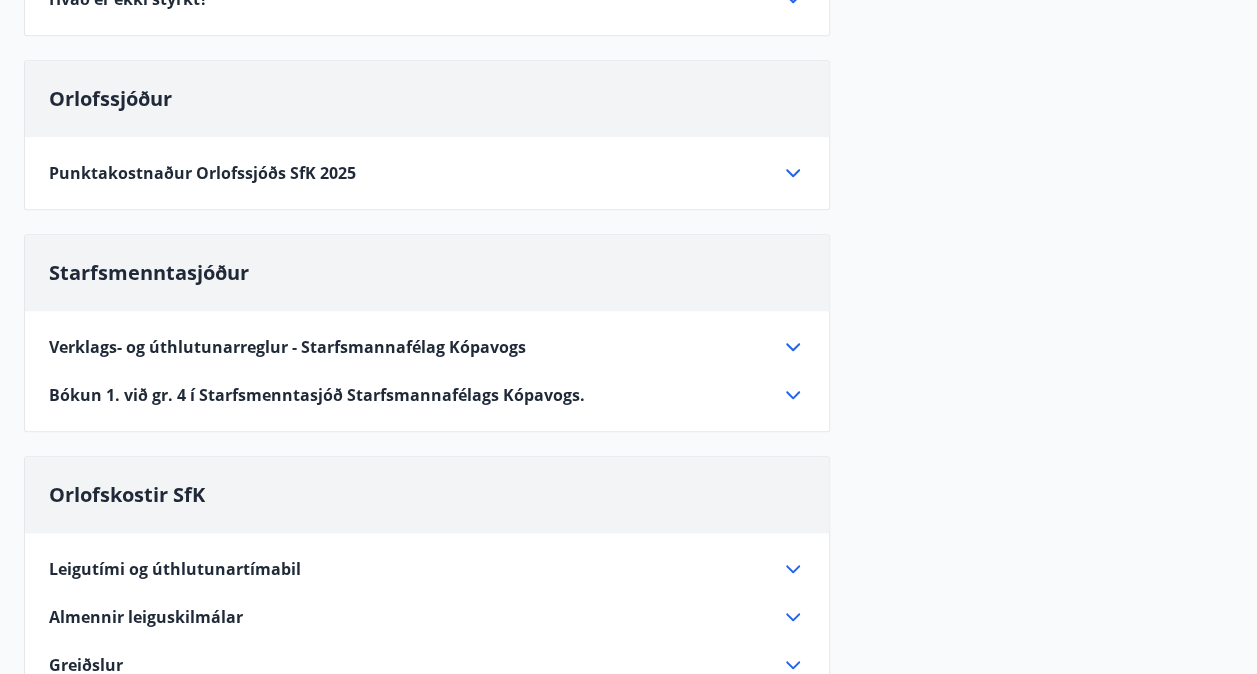 click 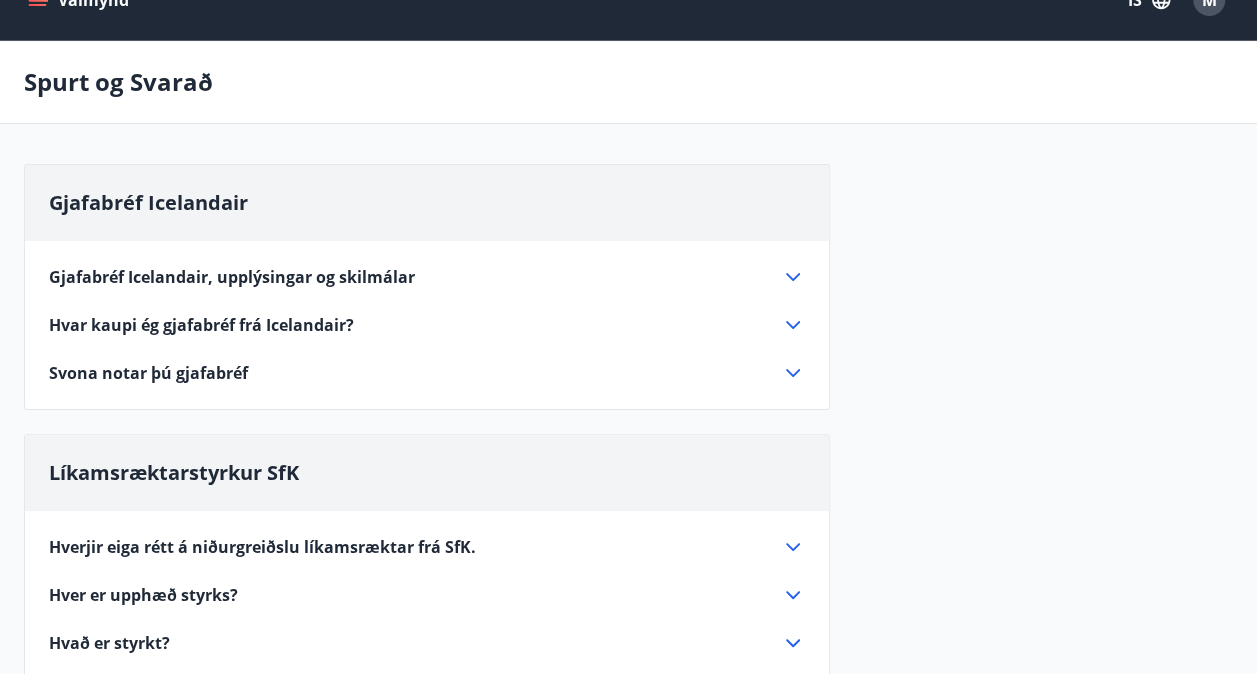 scroll, scrollTop: 0, scrollLeft: 0, axis: both 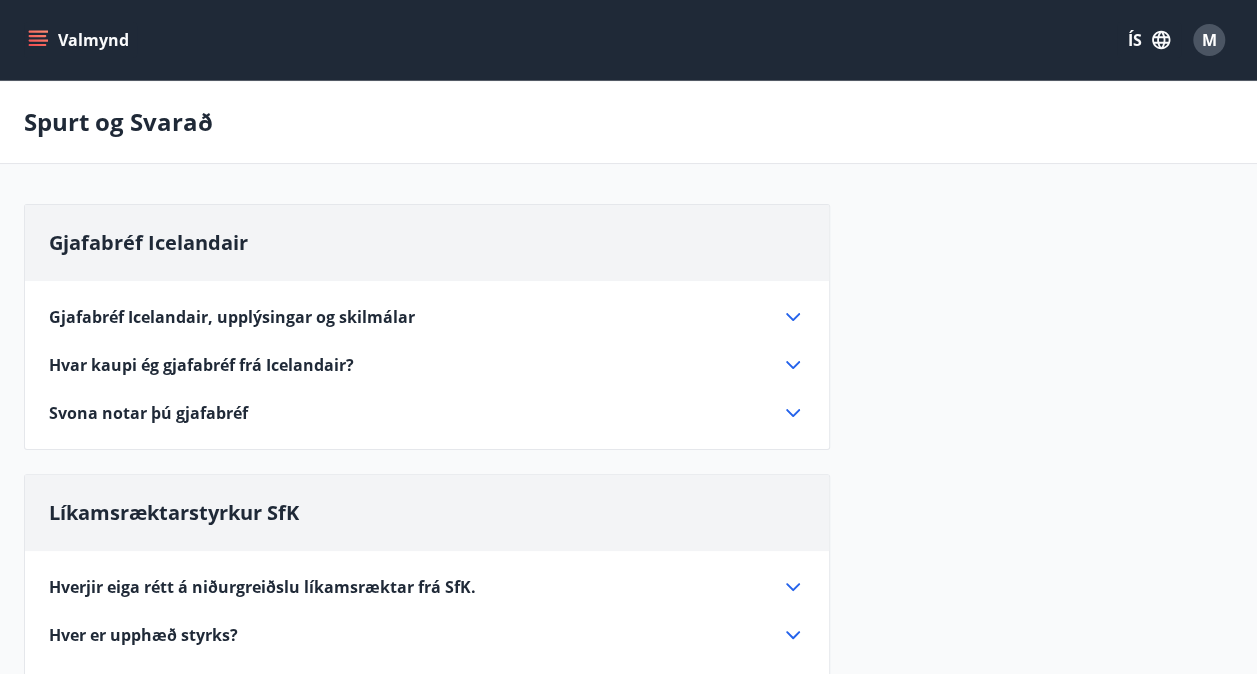 click 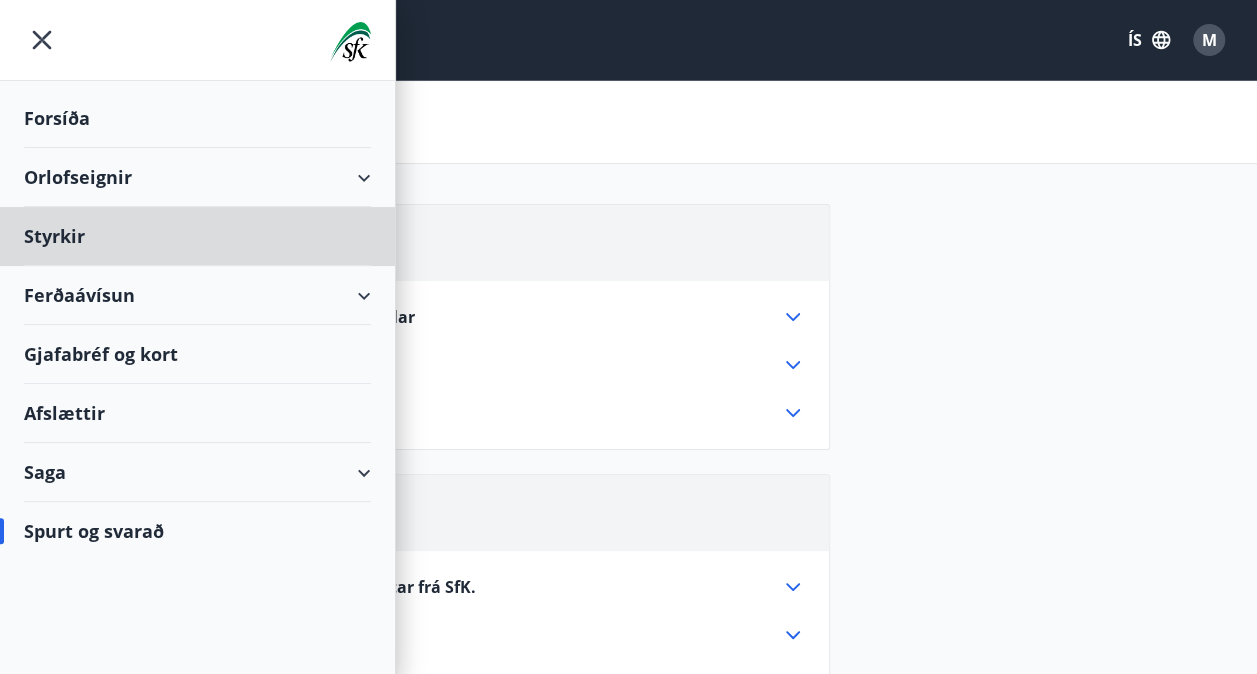click on "Forsíða" at bounding box center (197, 118) 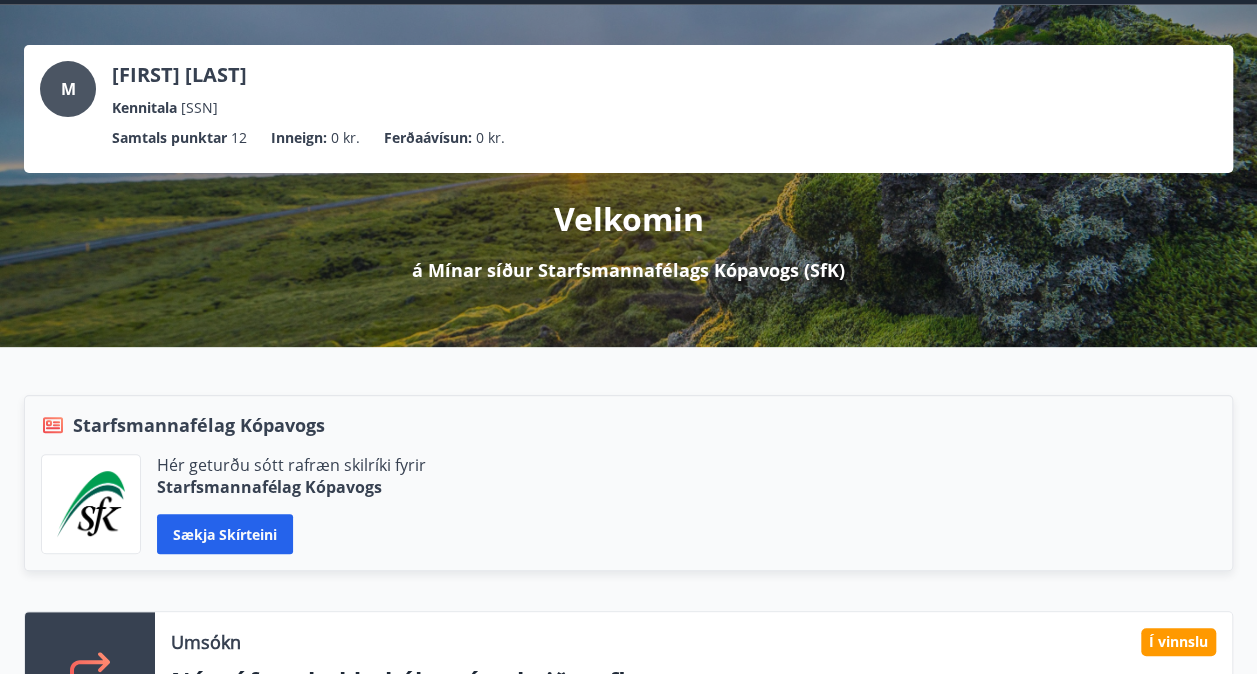 scroll, scrollTop: 0, scrollLeft: 0, axis: both 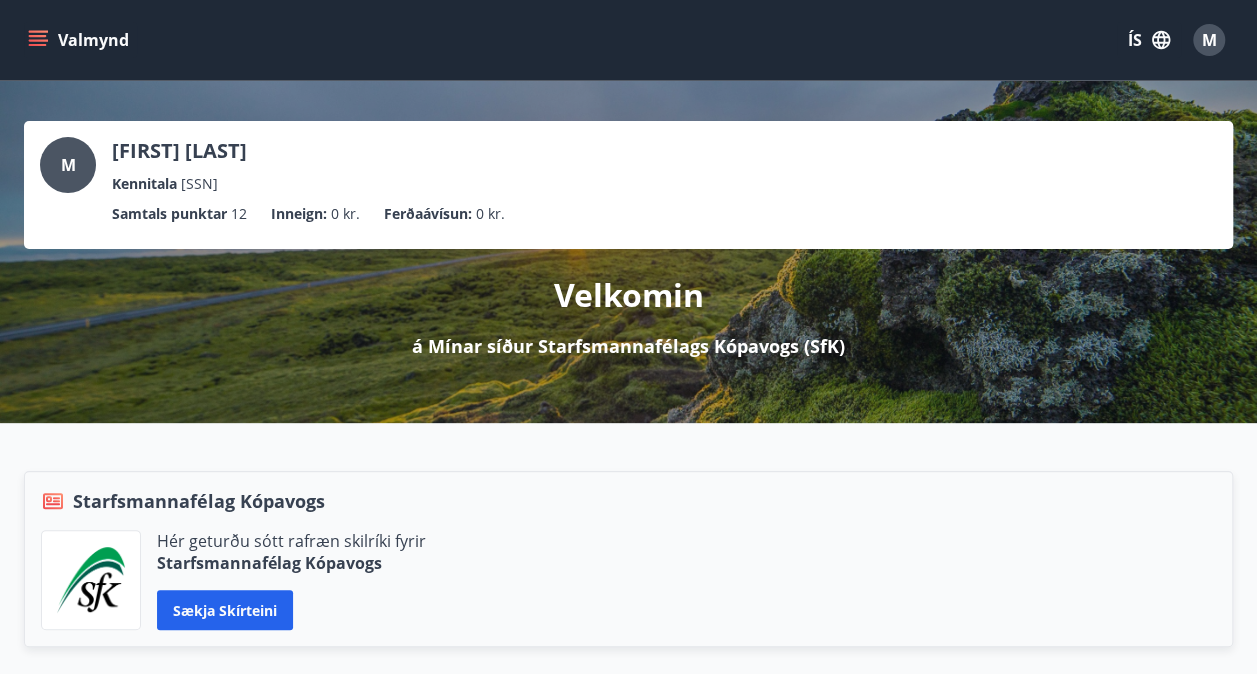 click 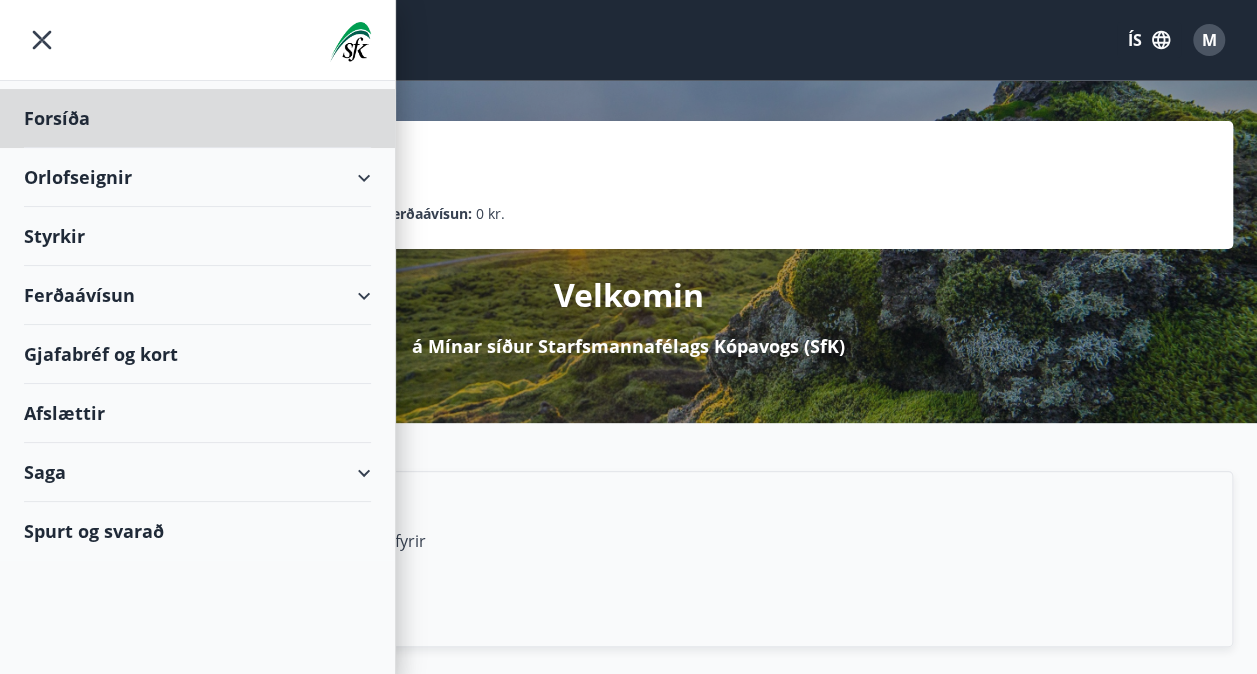 click on "Styrkir" at bounding box center [197, 118] 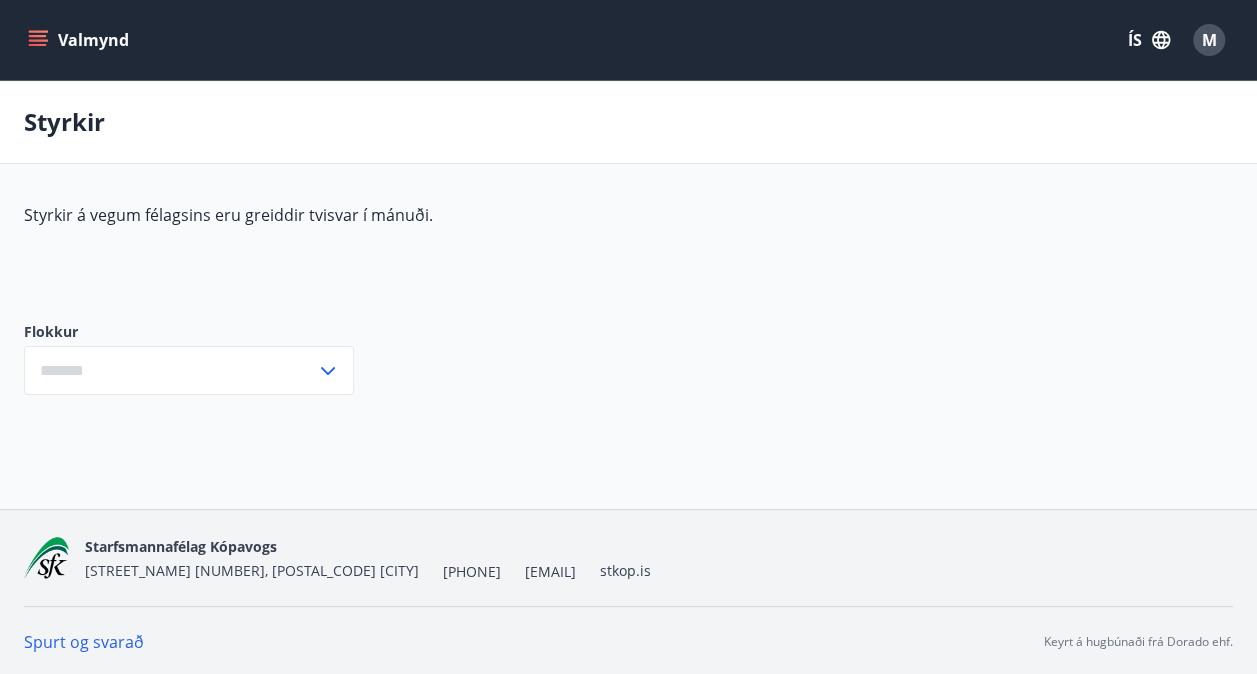 type on "***" 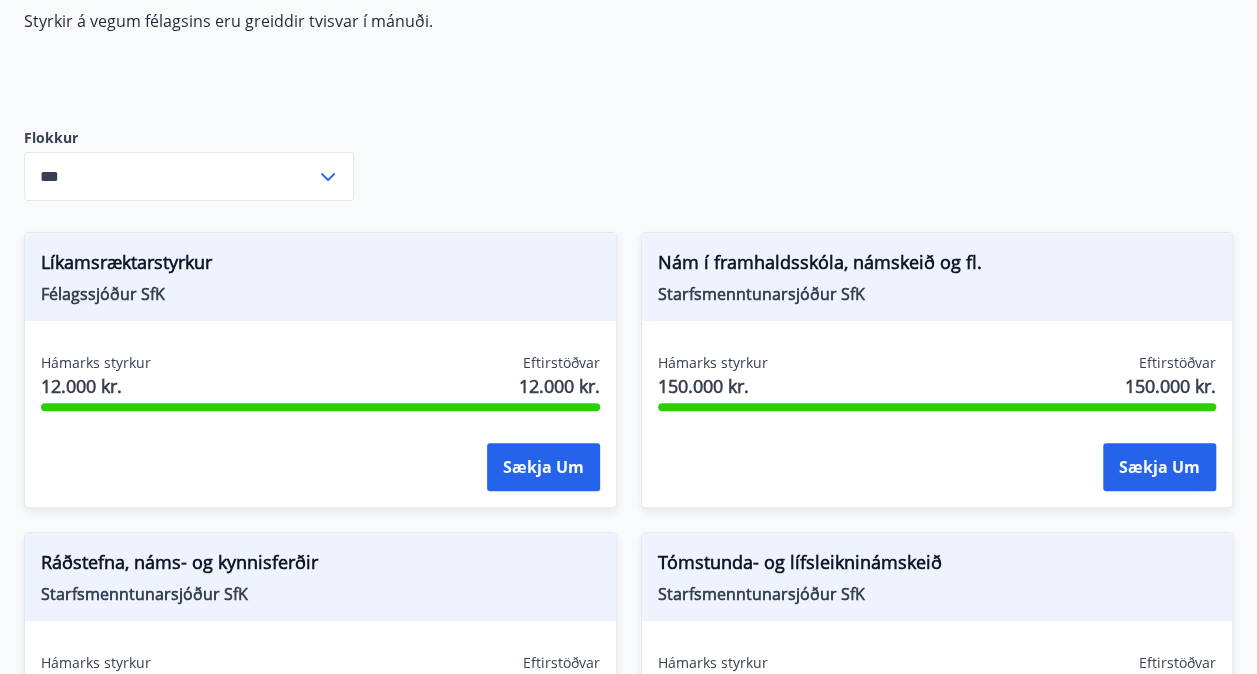 scroll, scrollTop: 0, scrollLeft: 0, axis: both 